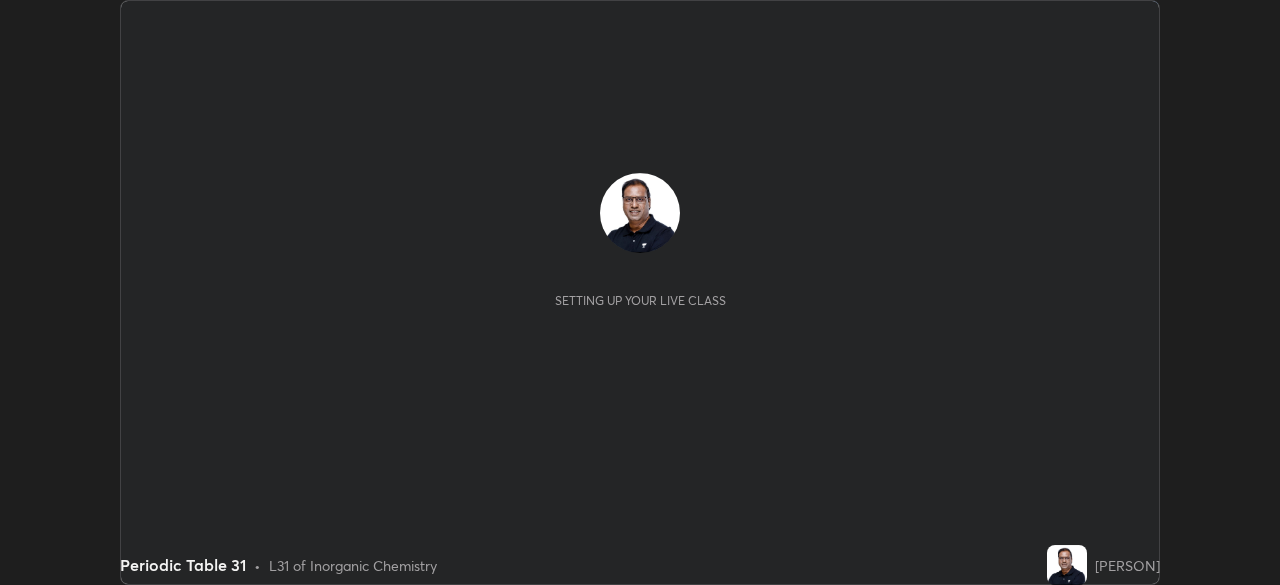 scroll, scrollTop: 0, scrollLeft: 0, axis: both 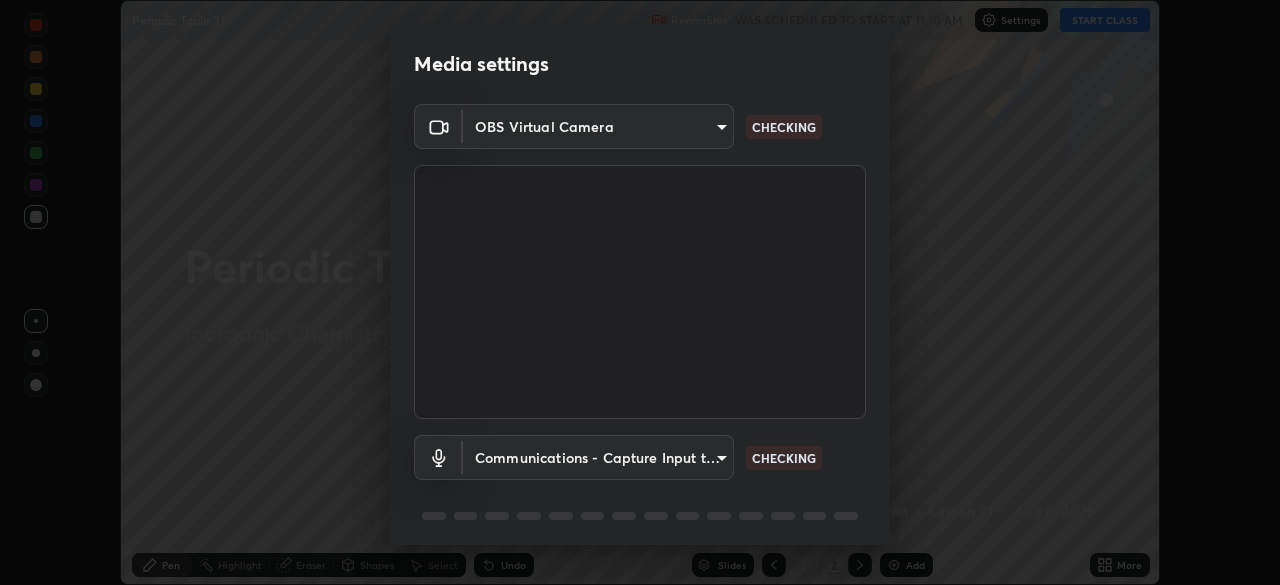 type on "7ef61d7b4029af2a314570a586ad0167344bc64fe44767049e7c7b7169f989c5" 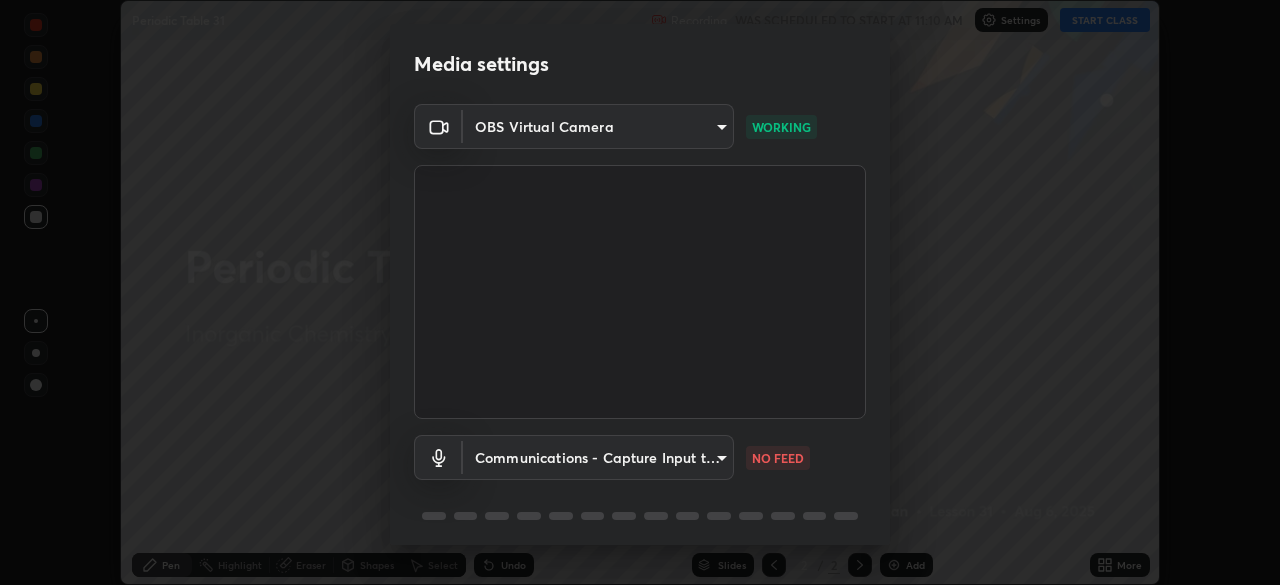 scroll, scrollTop: 71, scrollLeft: 0, axis: vertical 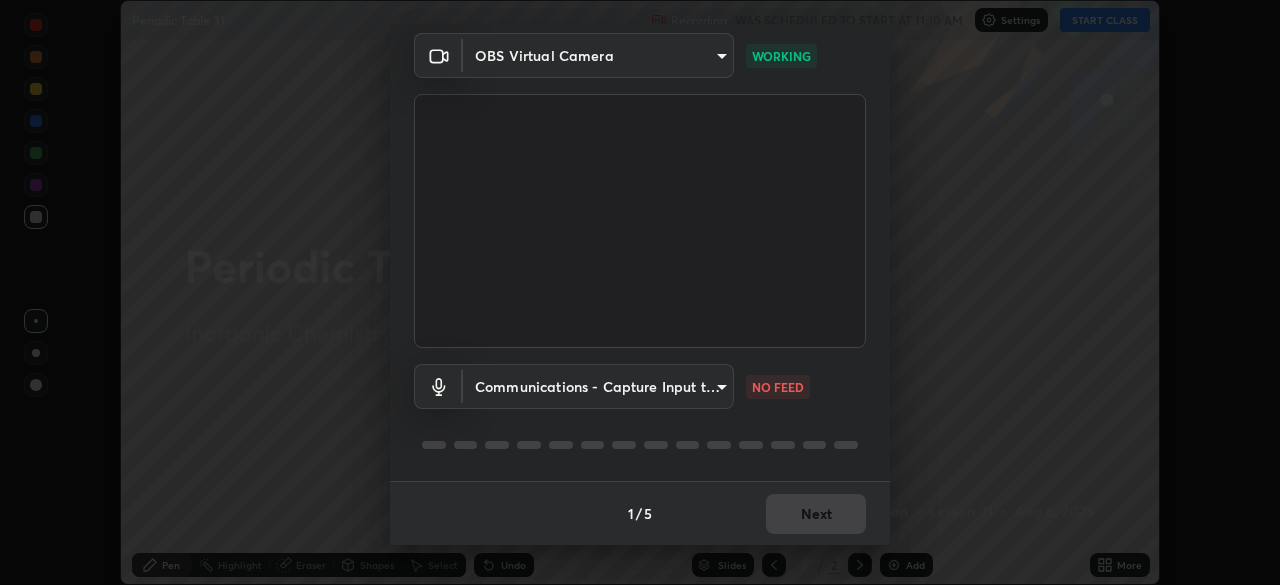 click on "Erase all Periodic Table 31 Recording WAS SCHEDULED TO START AT  11:10 AM Settings START CLASS Setting up your live class Periodic Table 31 • L31 of Inorganic Chemistry [PERSON] Pen Highlight Eraser Shapes Select Undo Slides 2 / 2 Add More No doubts shared Encourage your learners to ask a doubt for better clarity Report an issue Reason for reporting Buffering Chat not working Audio - Video sync issue Educator video quality low ​ Attach an image Report Media settings OBS Virtual Camera 7ef61d7b4029af2a314570a586ad0167344bc64fe44767049e7c7b7169f989c5 WORKING Communications - Capture Input terminal (Digital Array MIC) (2207:0019) communications NO FEED 1 / 5 Next" at bounding box center [640, 292] 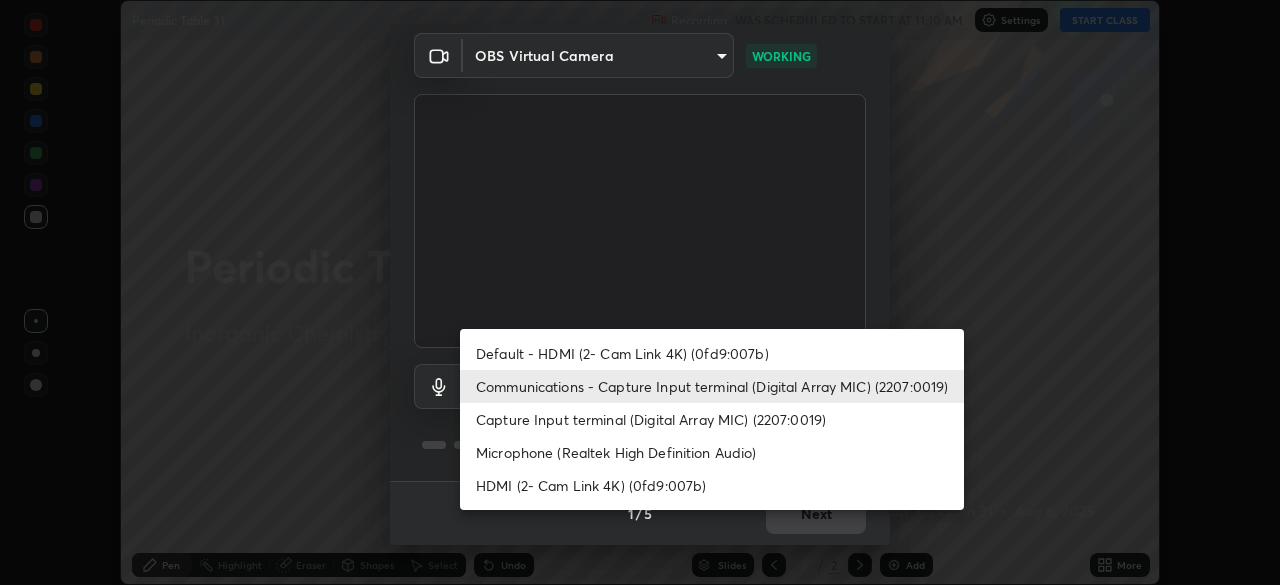 click at bounding box center (640, 292) 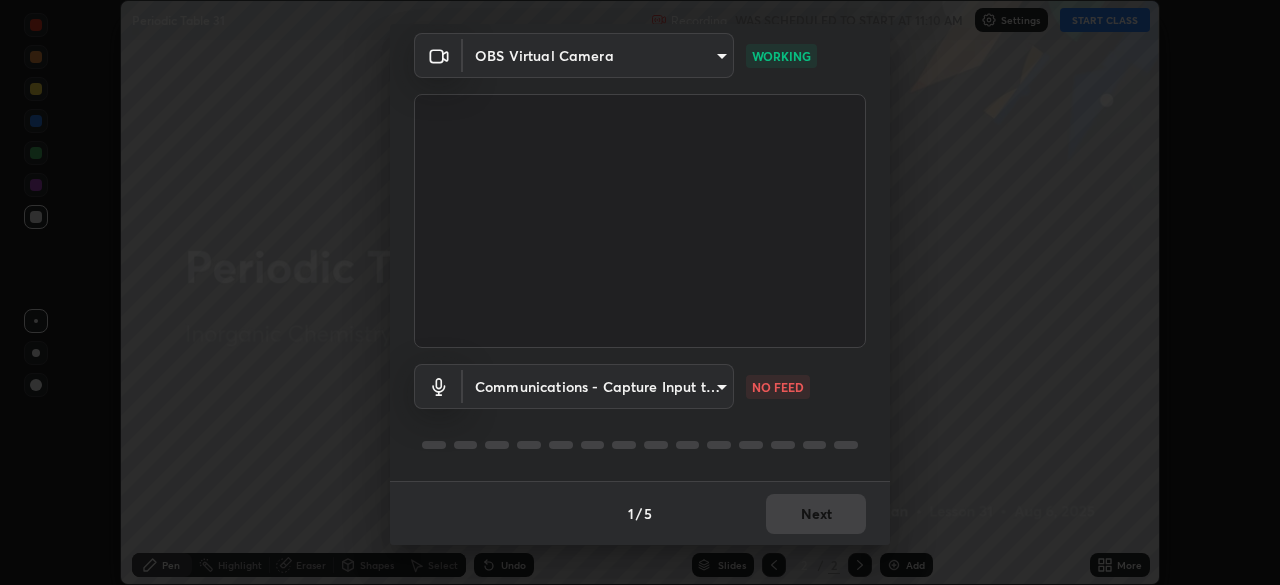click on "Erase all Periodic Table 31 Recording WAS SCHEDULED TO START AT  11:10 AM Settings START CLASS Setting up your live class Periodic Table 31 • L31 of Inorganic Chemistry [PERSON] Pen Highlight Eraser Shapes Select Undo Slides 2 / 2 Add More No doubts shared Encourage your learners to ask a doubt for better clarity Report an issue Reason for reporting Buffering Chat not working Audio - Video sync issue Educator video quality low ​ Attach an image Report Media settings OBS Virtual Camera 7ef61d7b4029af2a314570a586ad0167344bc64fe44767049e7c7b7169f989c5 WORKING Communications - Capture Input terminal (Digital Array MIC) (2207:0019) communications NO FEED 1 / 5 Next" at bounding box center [640, 292] 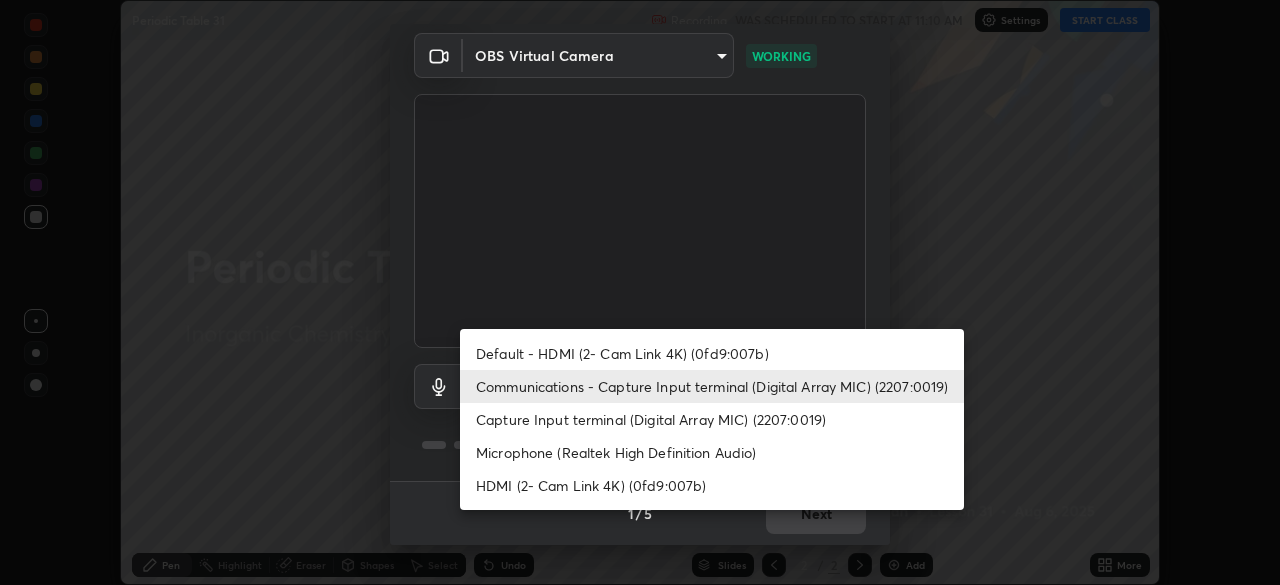 click on "Default - HDMI (2- Cam Link 4K) (0fd9:007b)" at bounding box center (712, 353) 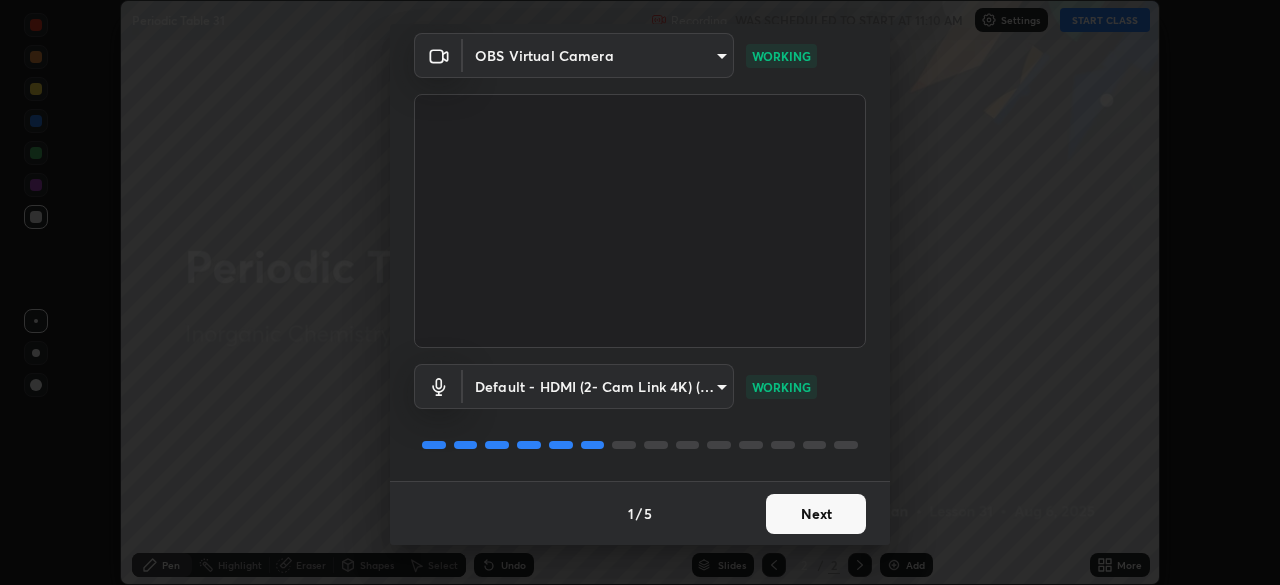 click on "Erase all Periodic Table 31 Recording WAS SCHEDULED TO START AT  11:10 AM Settings START CLASS Setting up your live class Periodic Table 31 • L31 of Inorganic Chemistry [PERSON] Pen Highlight Eraser Shapes Select Undo Slides 2 / 2 Add More No doubts shared Encourage your learners to ask a doubt for better clarity Report an issue Reason for reporting Buffering Chat not working Audio - Video sync issue Educator video quality low ​ Attach an image Report Media settings OBS Virtual Camera 7ef61d7b4029af2a314570a586ad0167344bc64fe44767049e7c7b7169f989c5 WORKING Default - HDMI (2- Cam Link 4K) (0fd9:007b) default WORKING 1 / 5 Next" at bounding box center [640, 292] 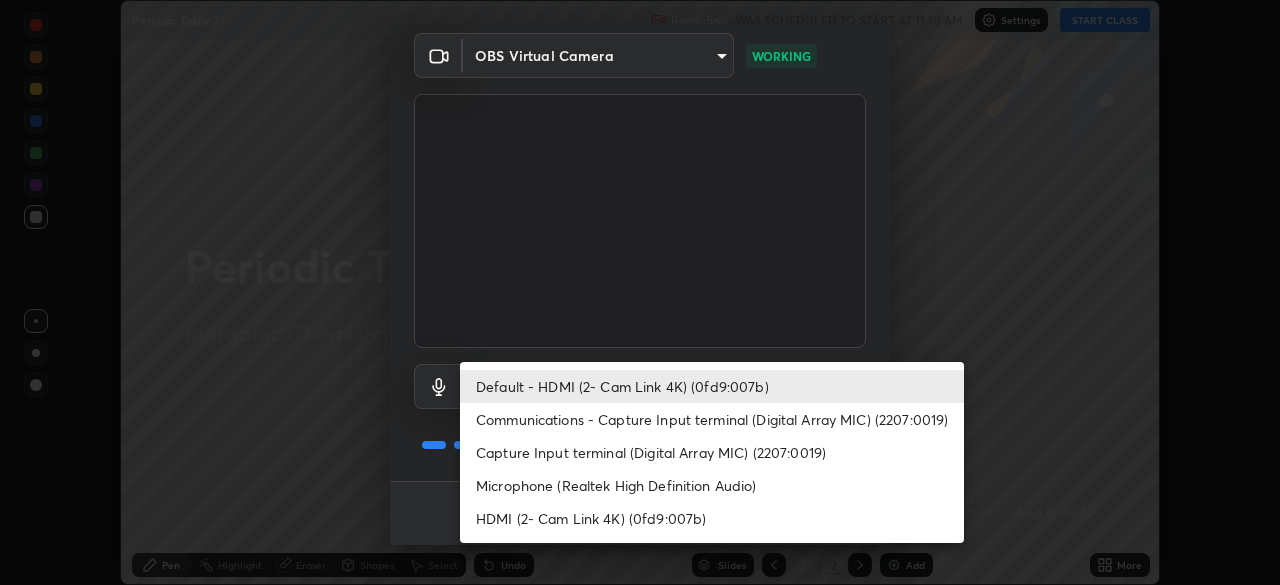 click on "Microphone (Realtek High Definition Audio)" at bounding box center [712, 485] 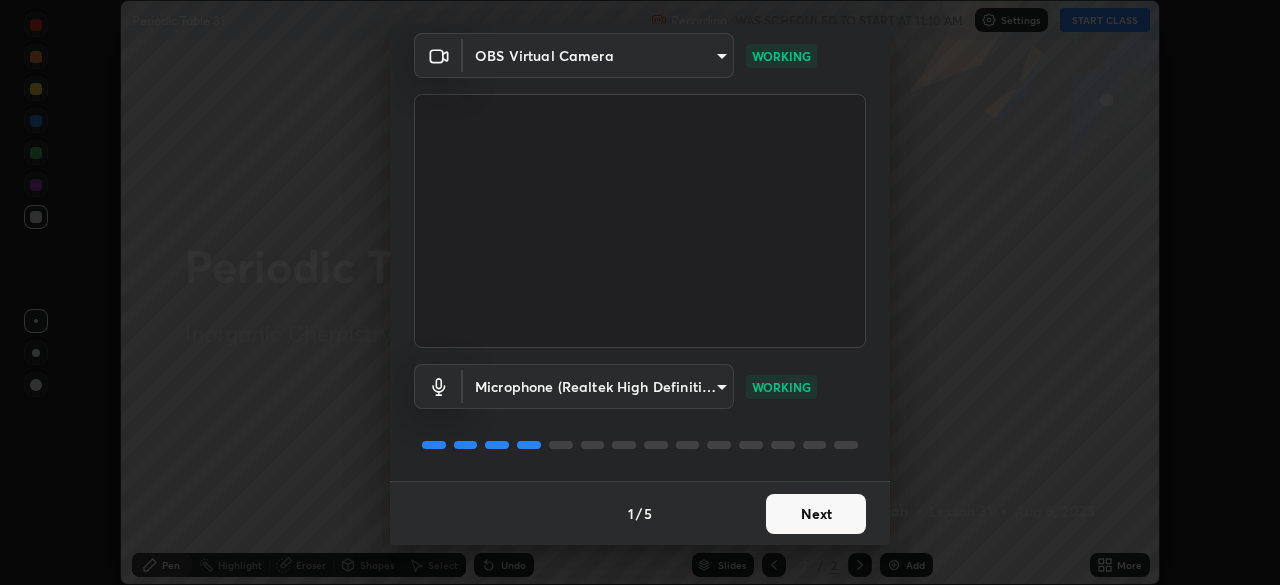type on "4a161d54228a2fac24e251221a21dc419ac124ed34d060319ff1fcba56f3c4f0" 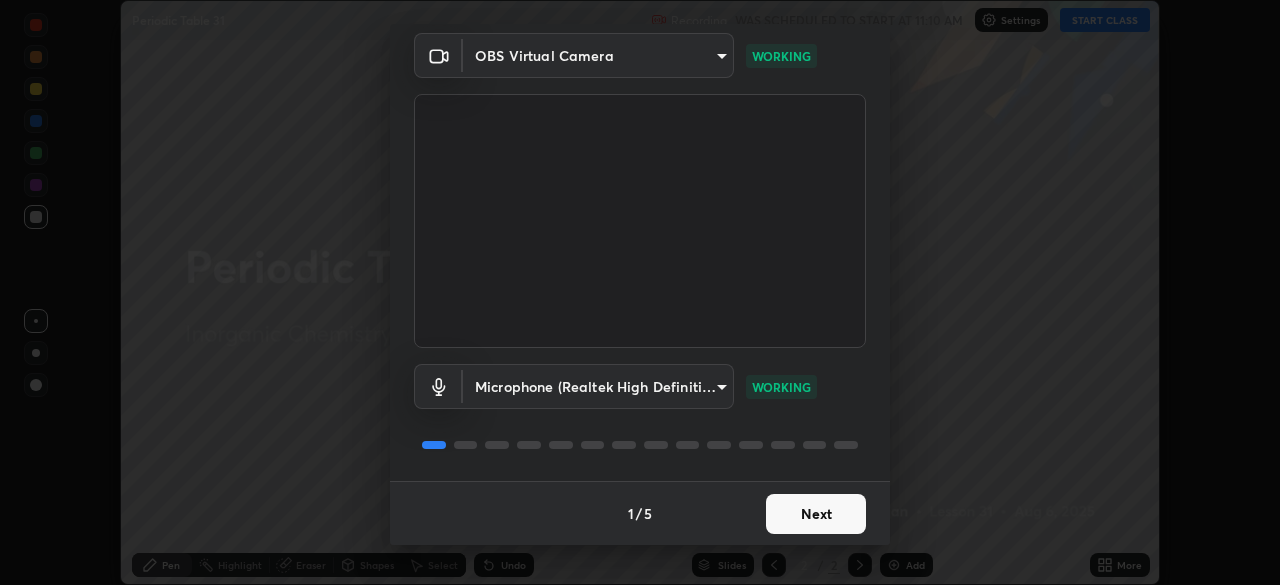 click on "Next" at bounding box center (816, 514) 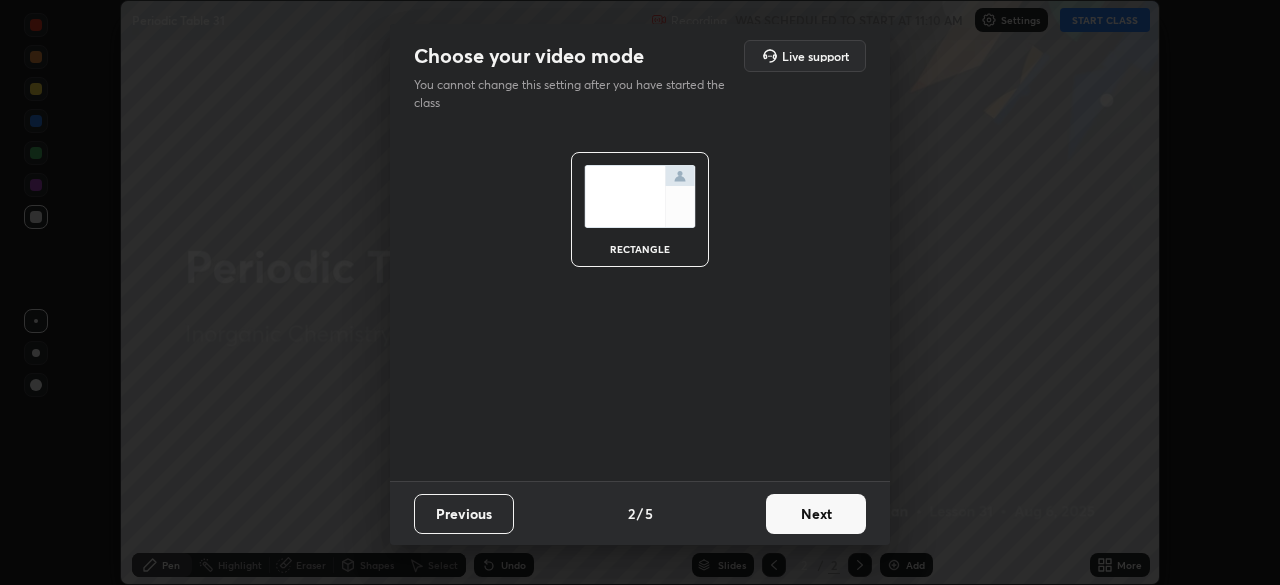 scroll, scrollTop: 0, scrollLeft: 0, axis: both 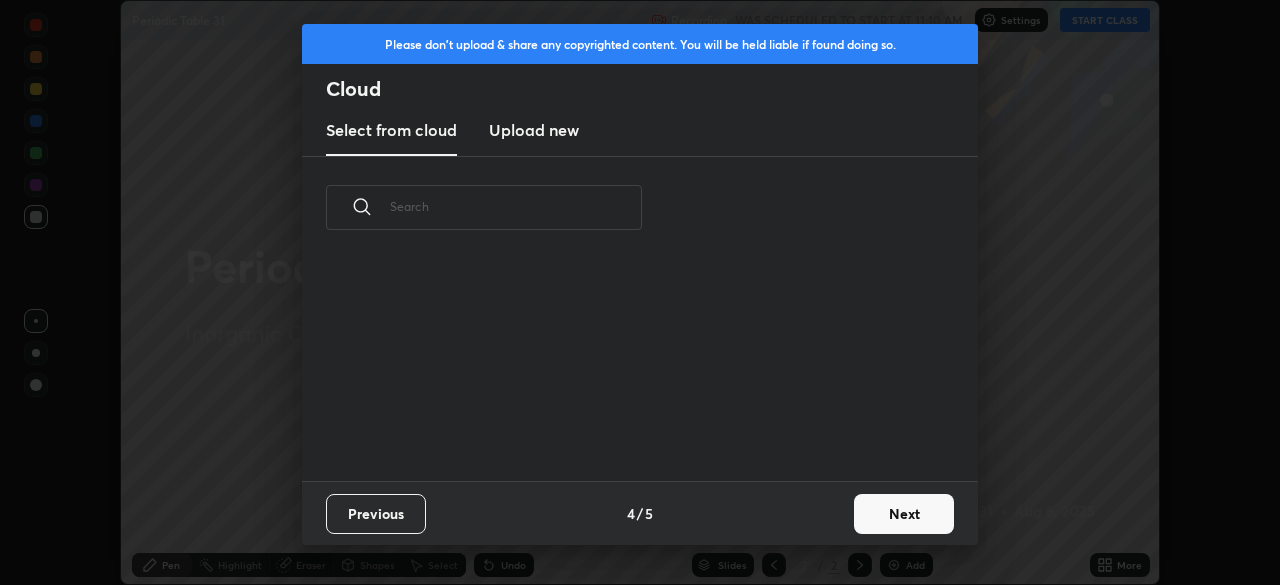 click on "Next" at bounding box center [904, 514] 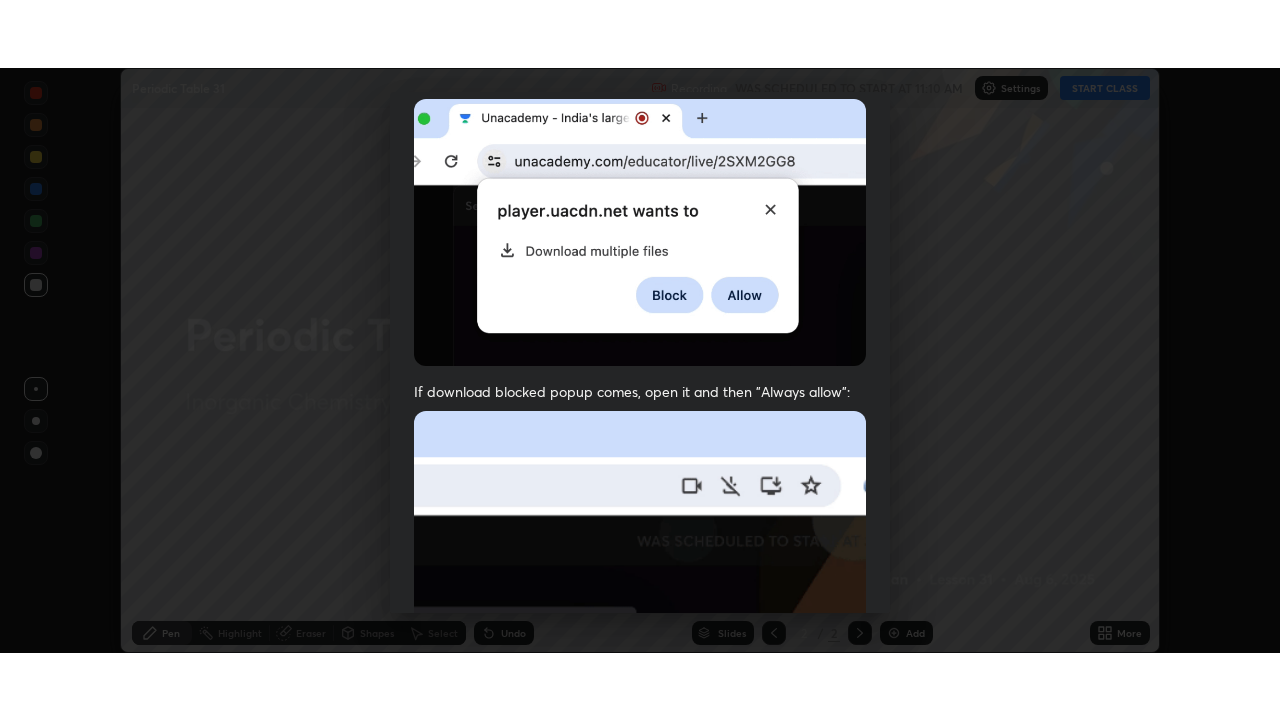 scroll, scrollTop: 479, scrollLeft: 0, axis: vertical 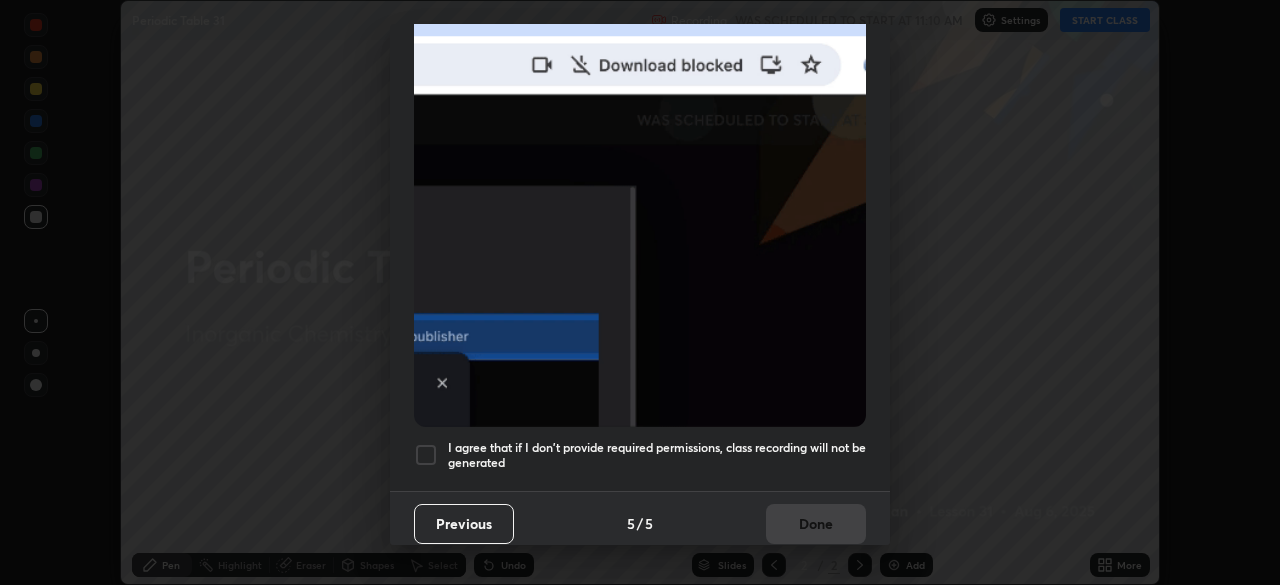 click at bounding box center (426, 455) 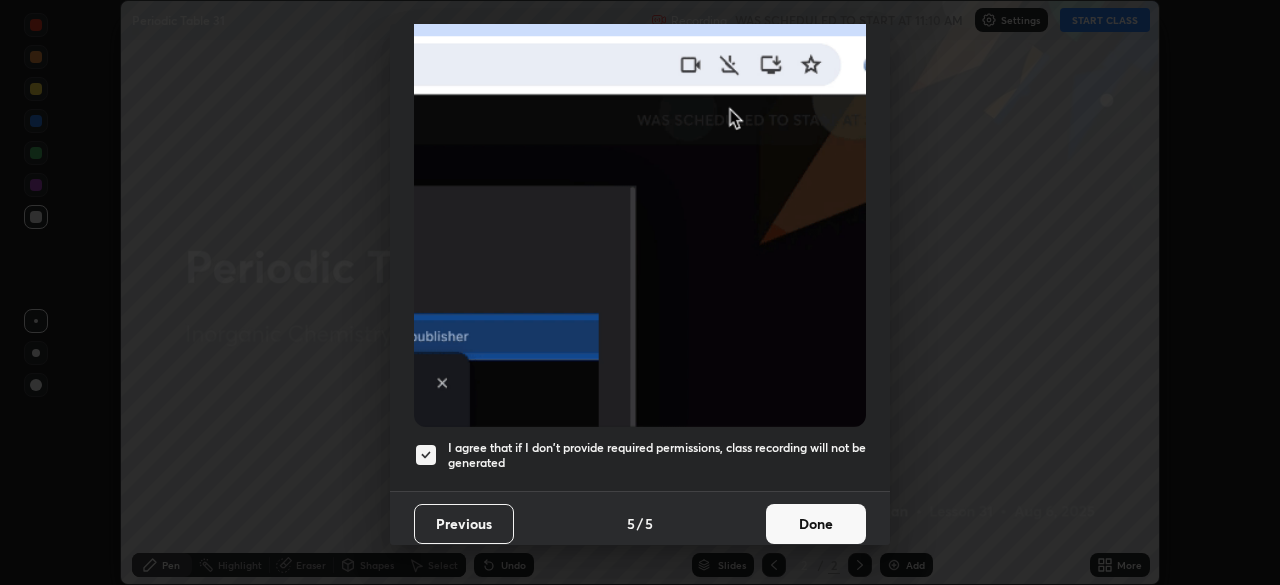click on "Done" at bounding box center [816, 524] 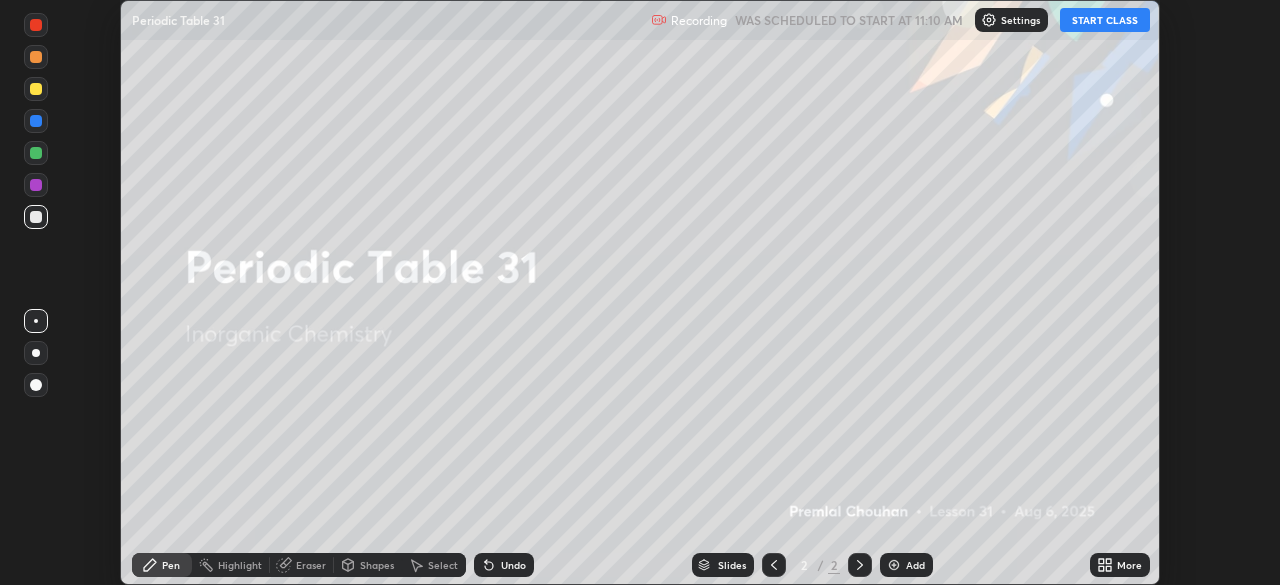 click on "START CLASS" at bounding box center (1105, 20) 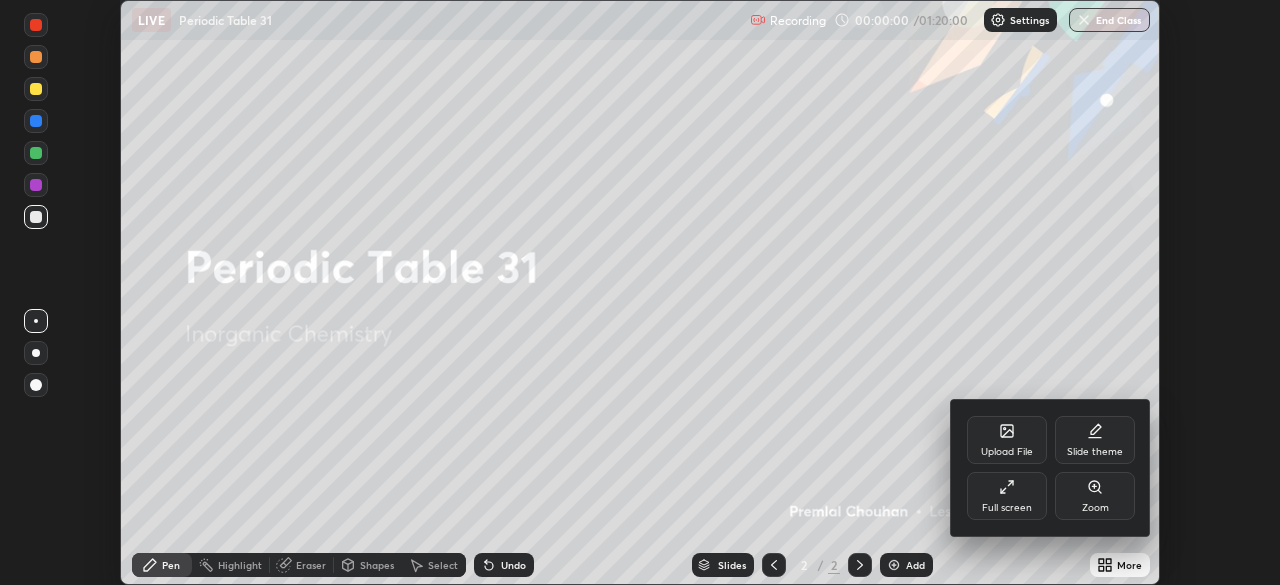 click on "Full screen" at bounding box center [1007, 496] 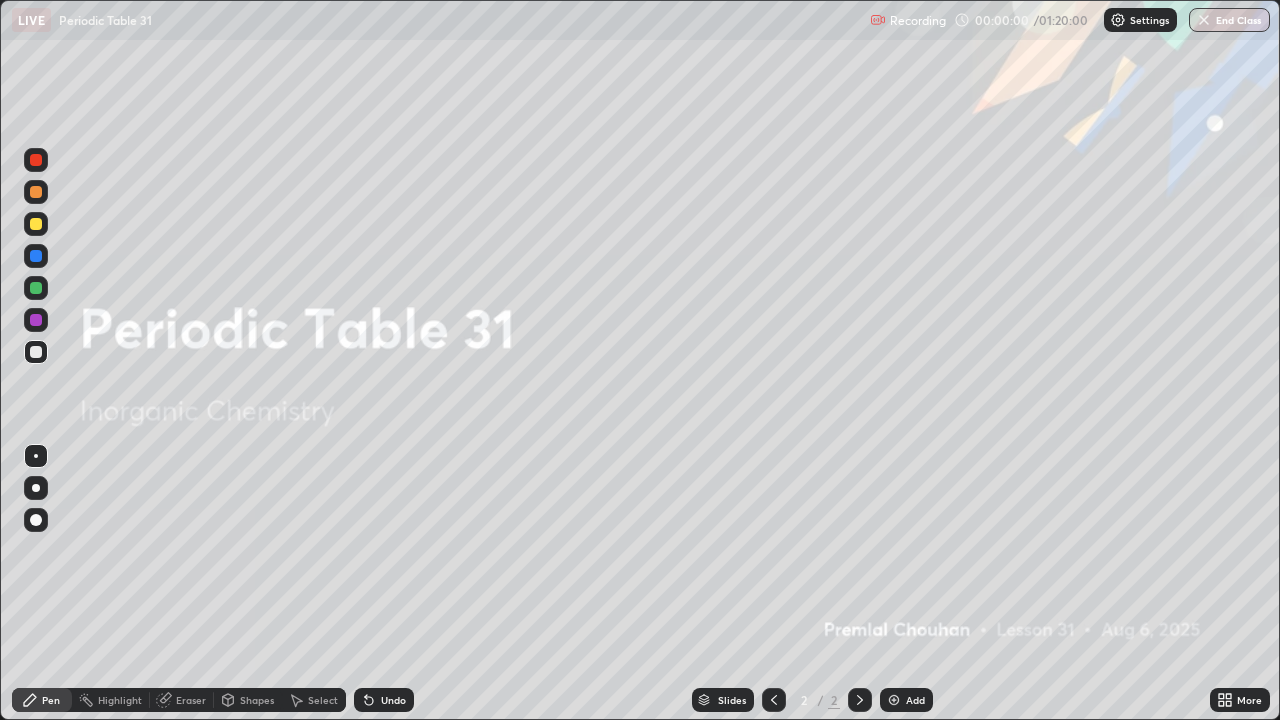 scroll, scrollTop: 99280, scrollLeft: 98720, axis: both 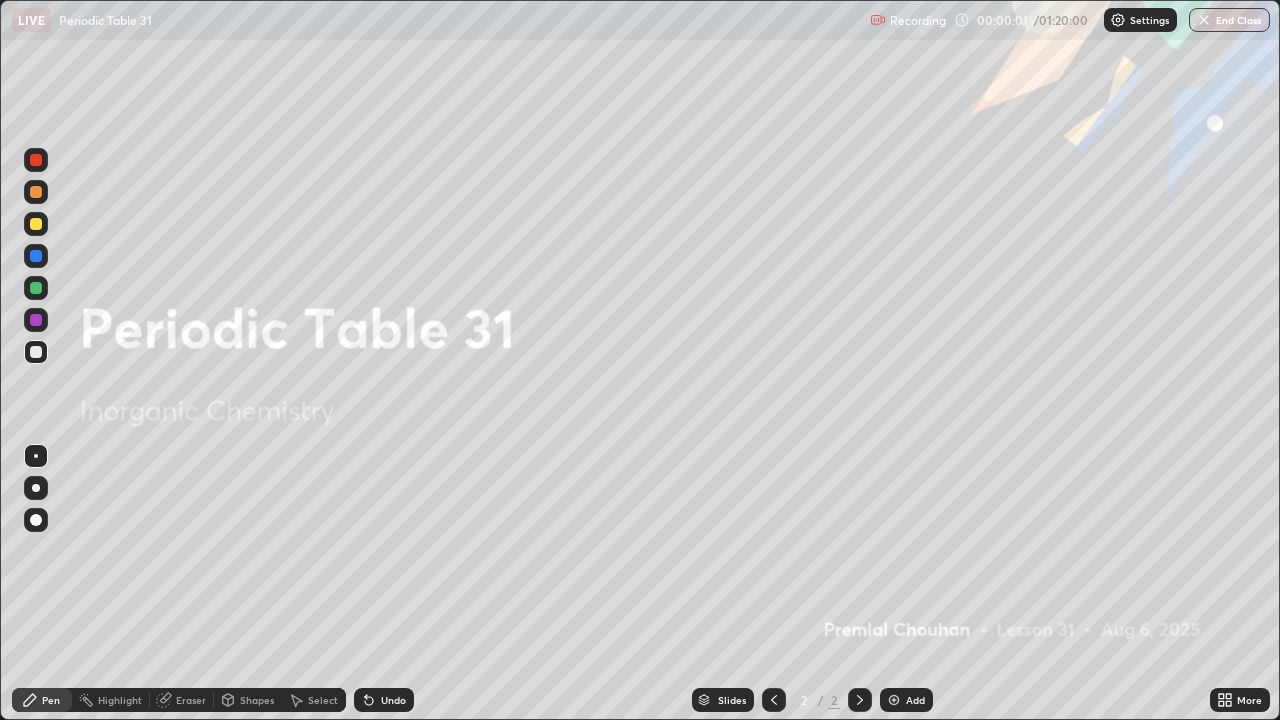 click at bounding box center (894, 700) 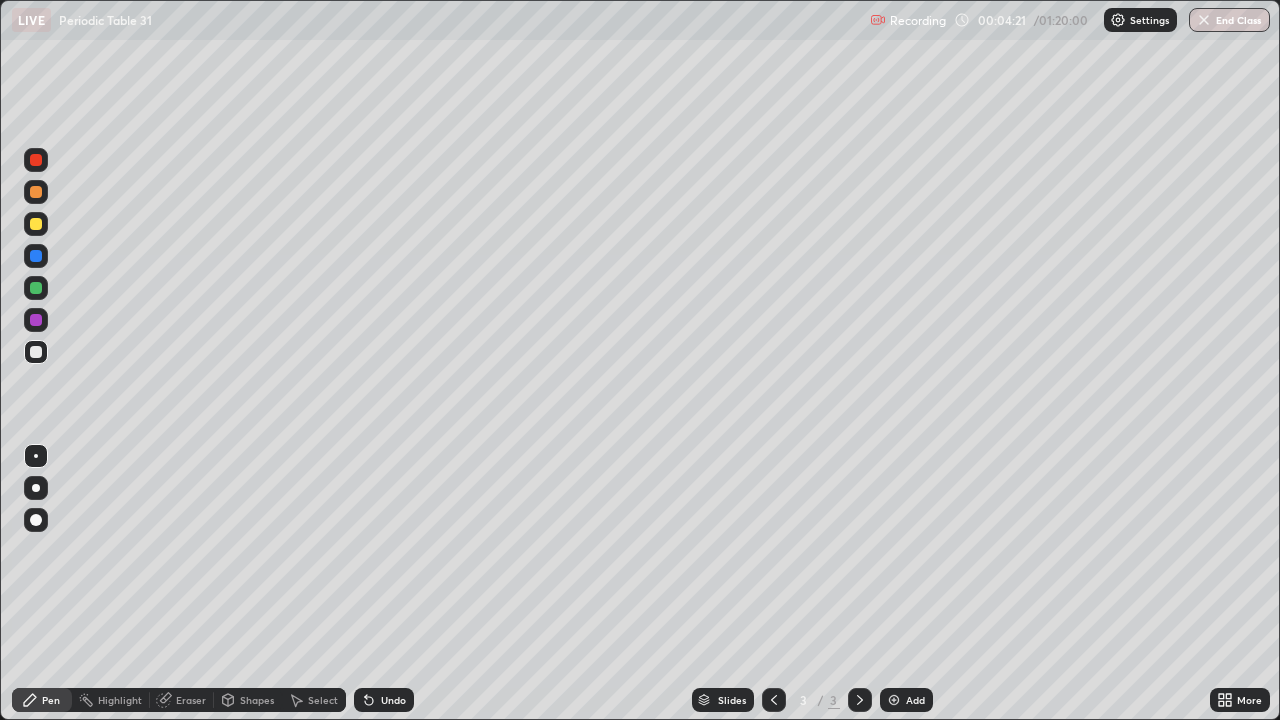 click at bounding box center [36, 192] 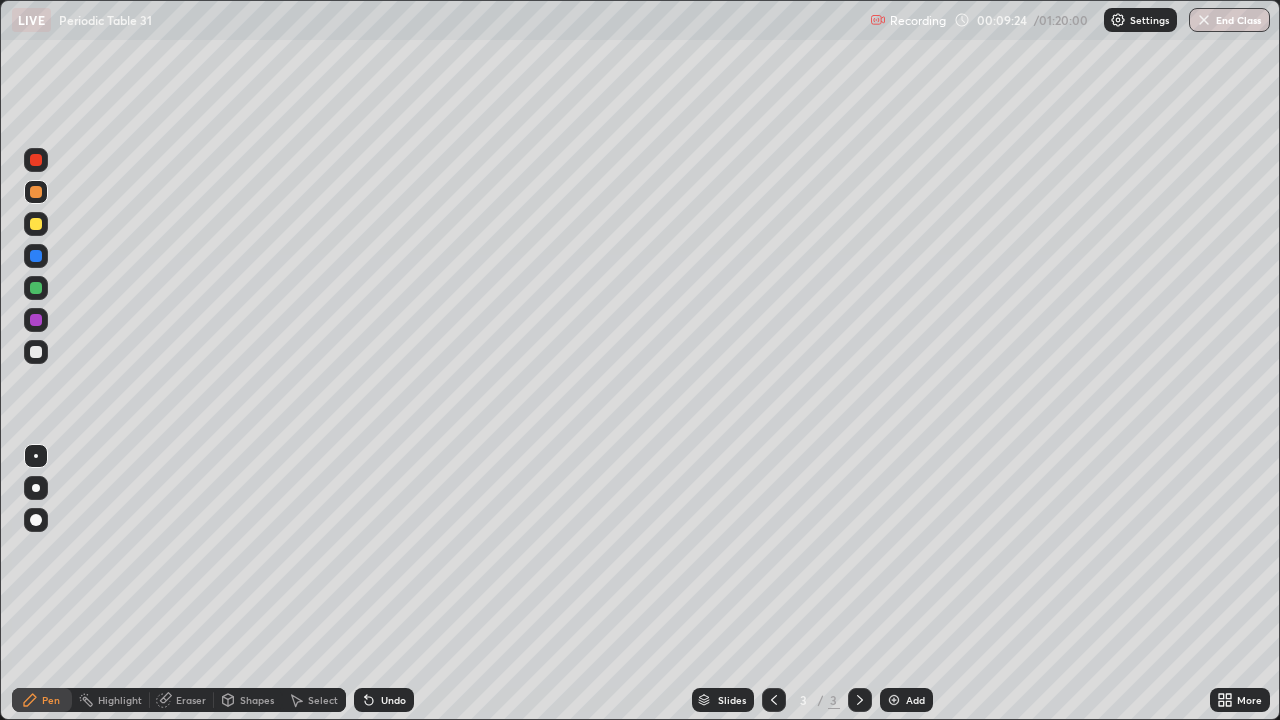 click at bounding box center [894, 700] 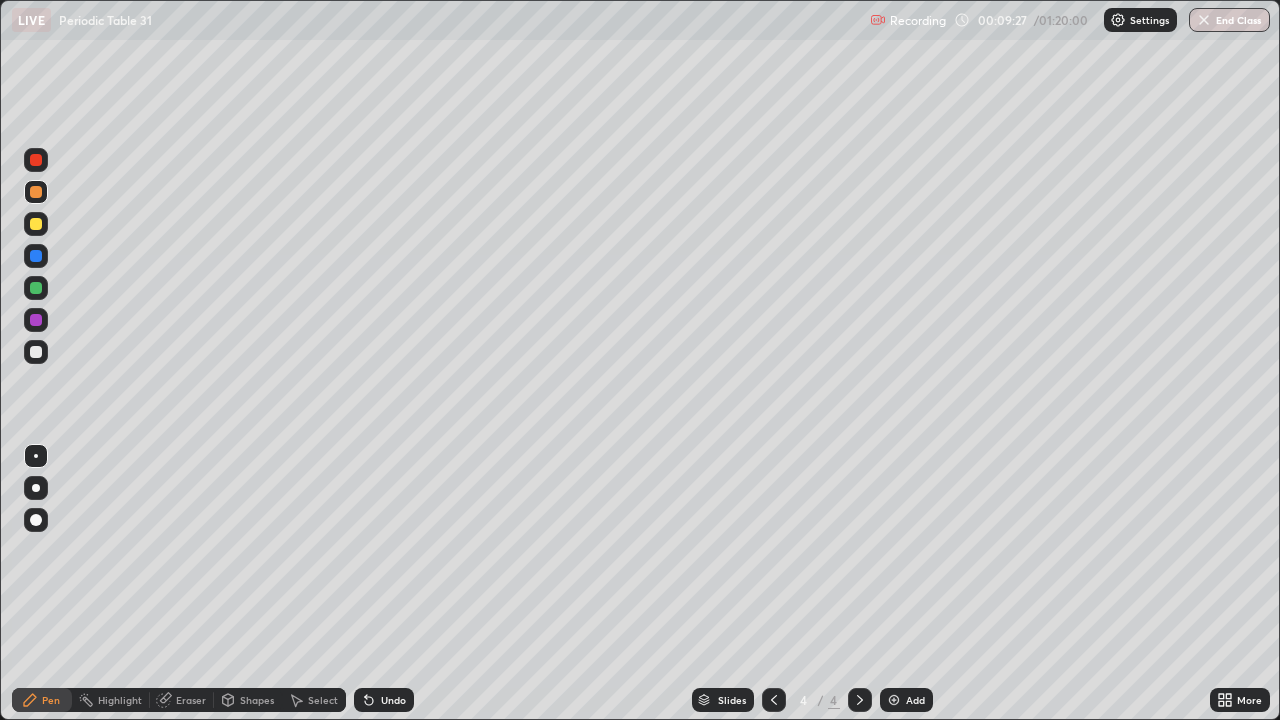 click at bounding box center [36, 224] 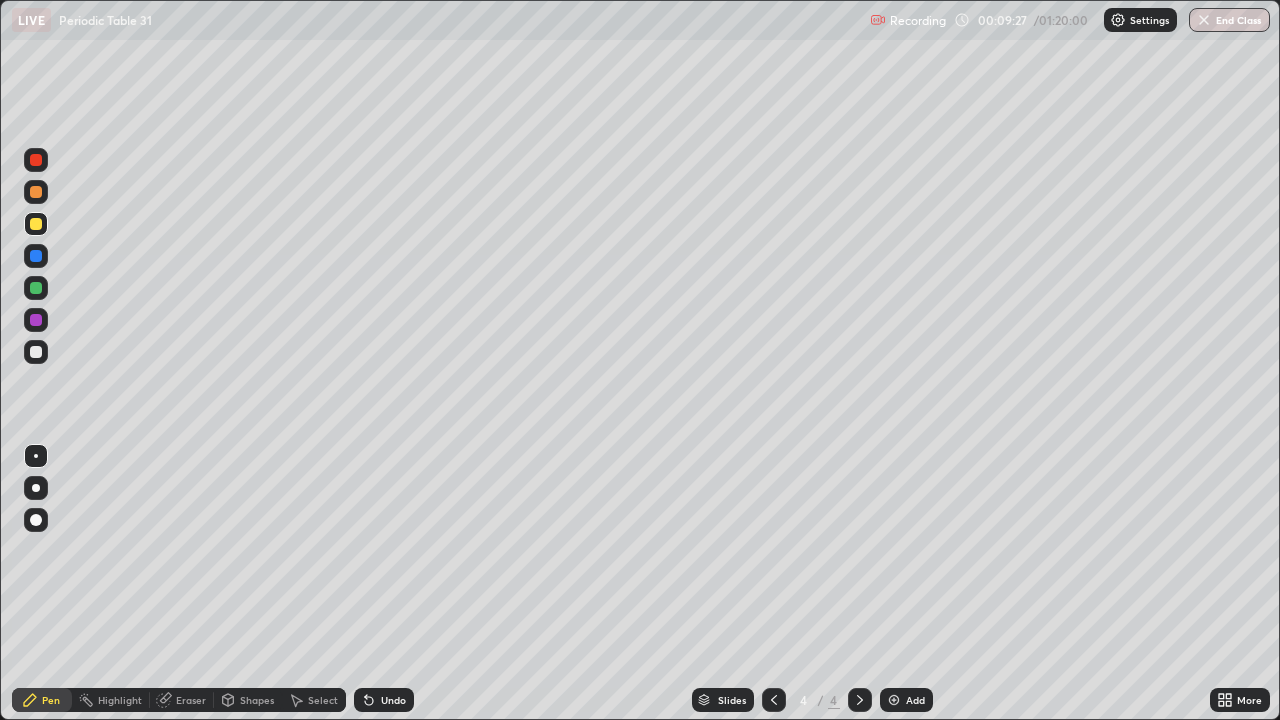 click at bounding box center (36, 224) 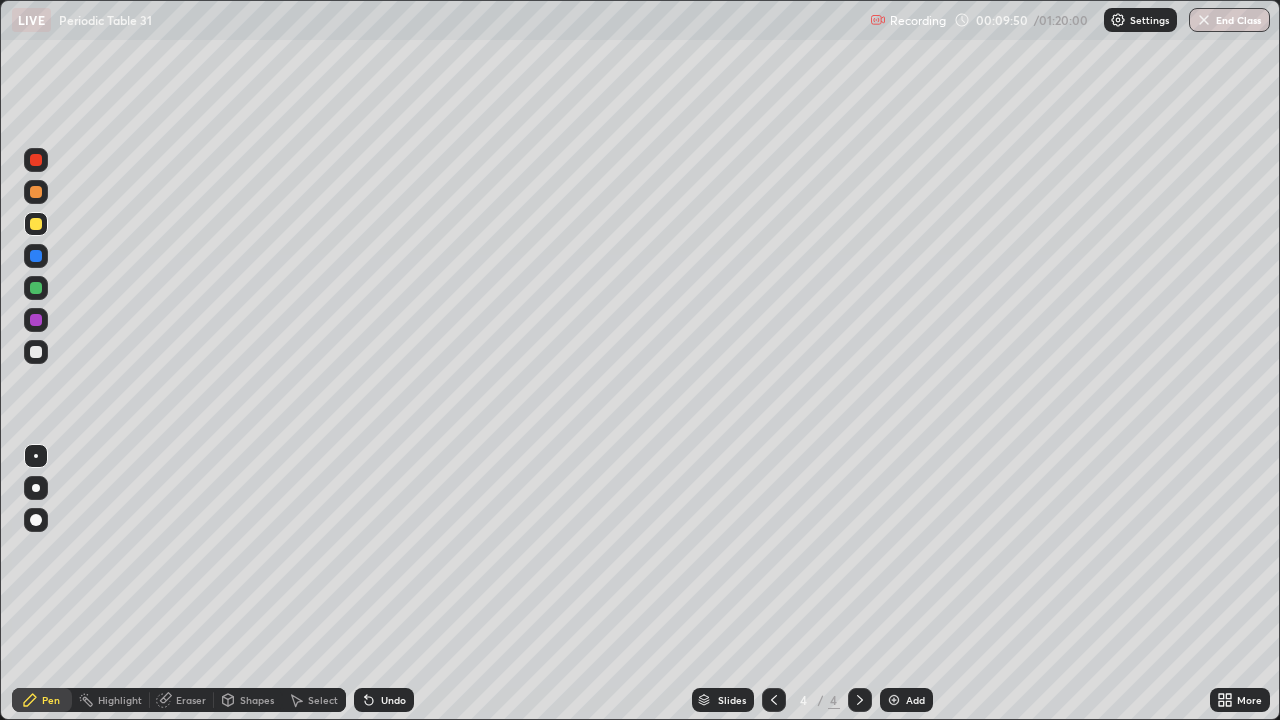 click on "Eraser" at bounding box center (182, 700) 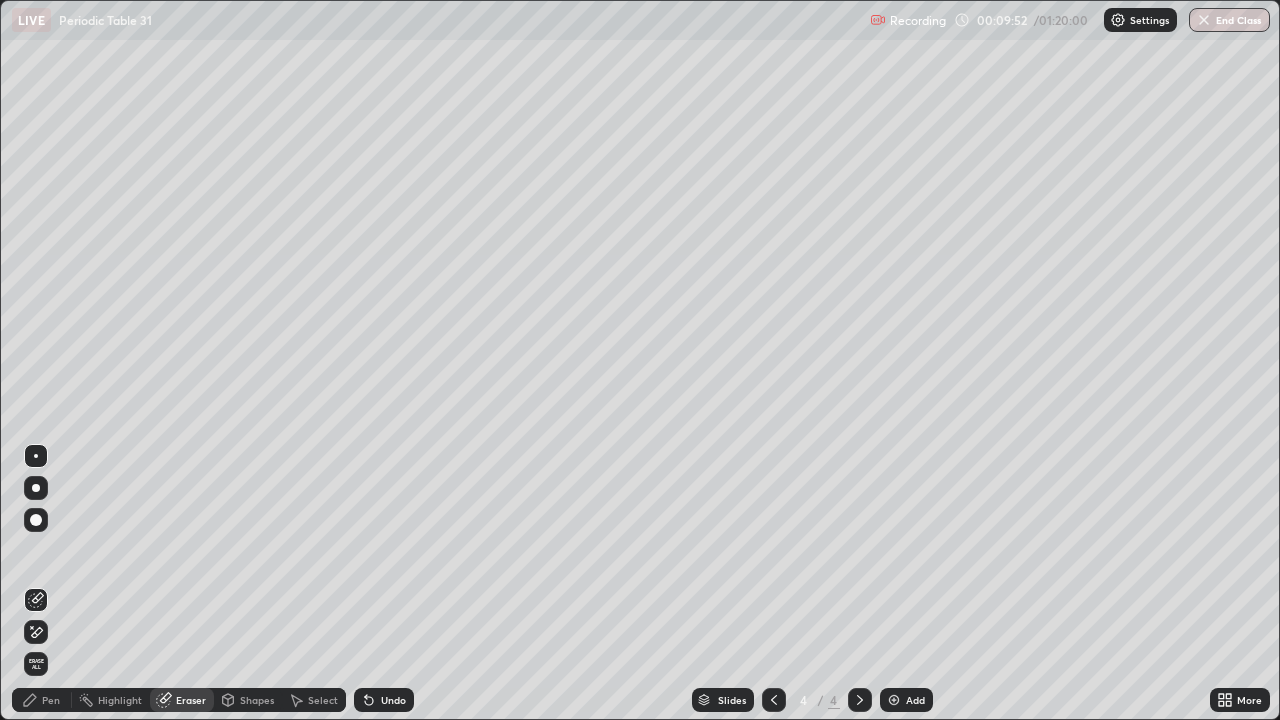 click on "Pen" at bounding box center (51, 700) 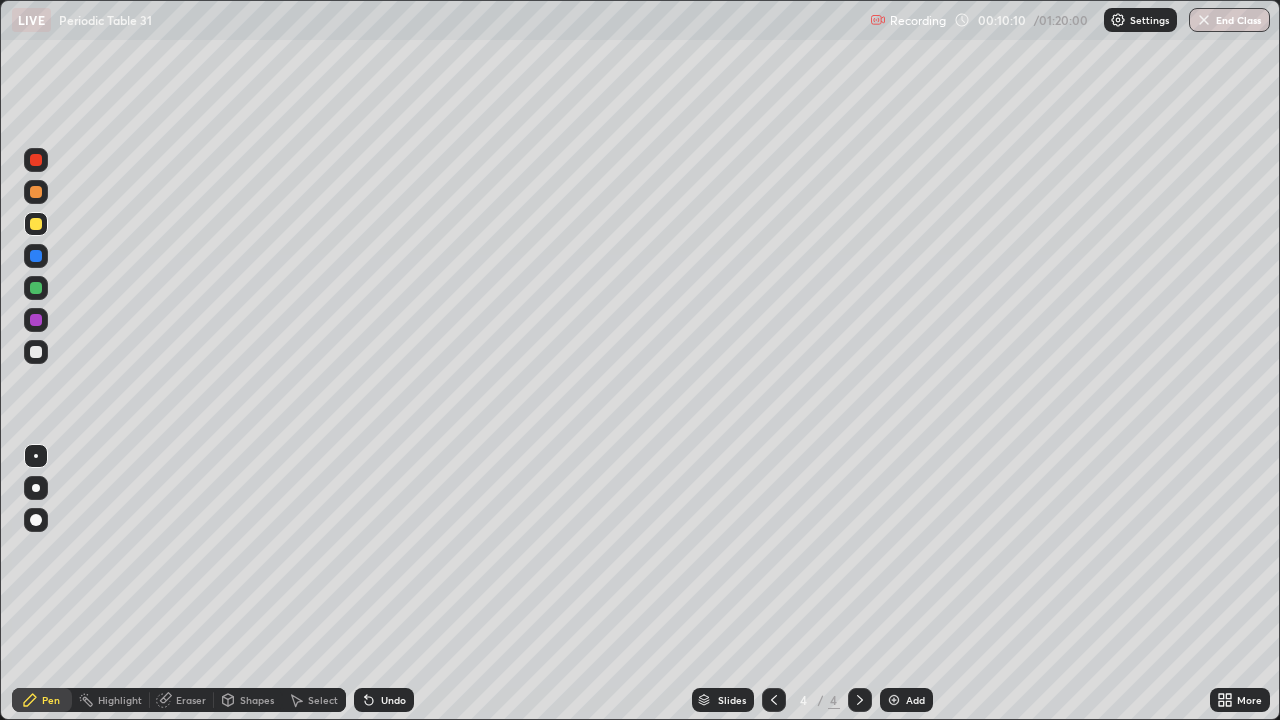 click at bounding box center (36, 192) 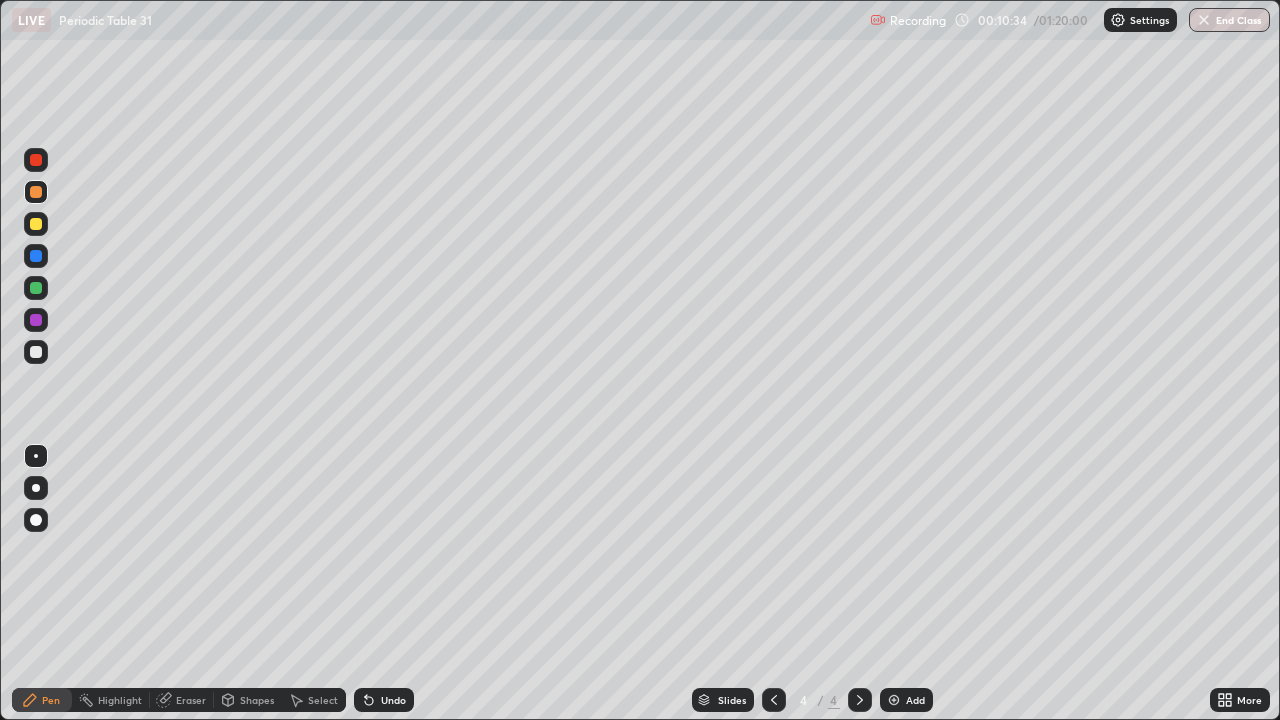 click at bounding box center [36, 224] 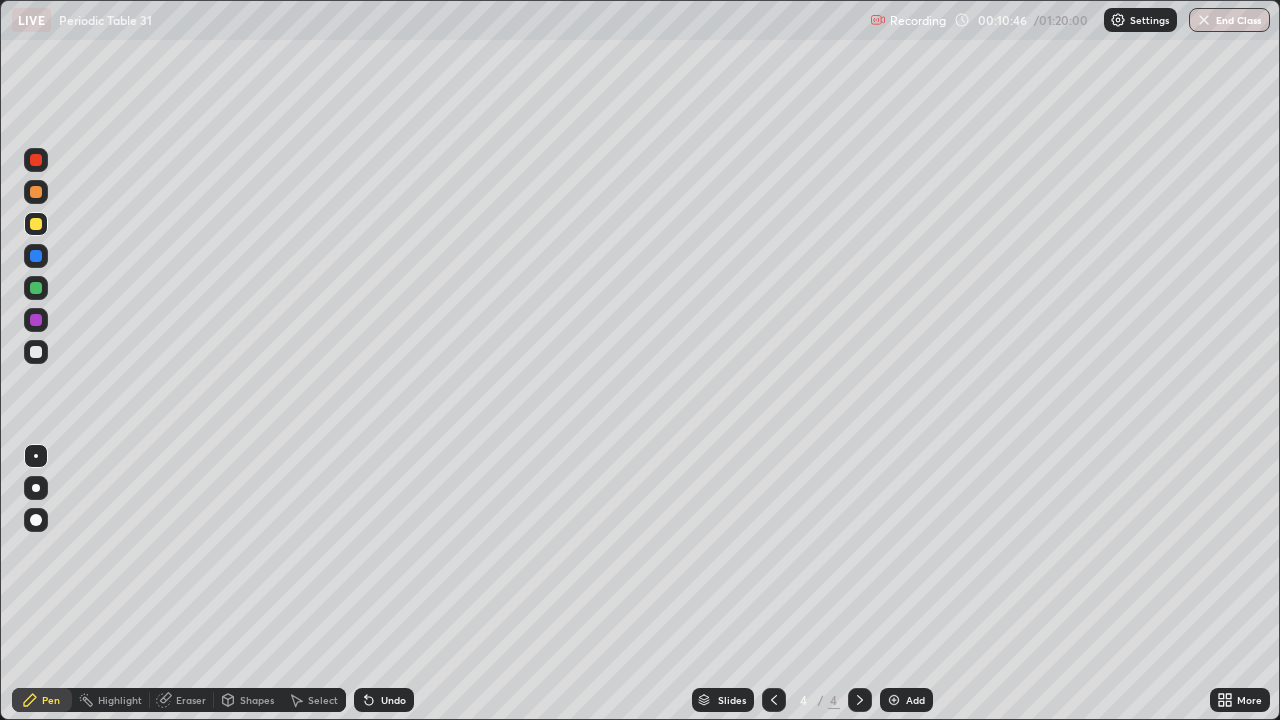 click on "Eraser" at bounding box center [191, 700] 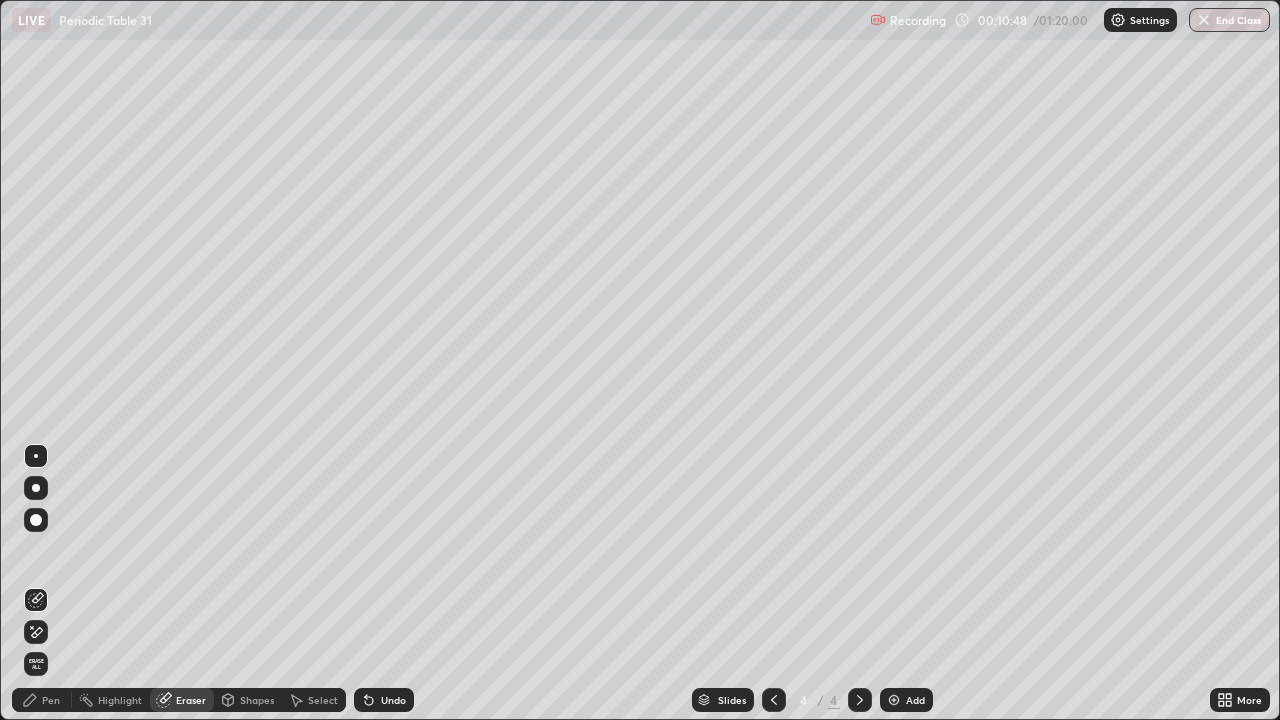 click on "Pen" at bounding box center (42, 700) 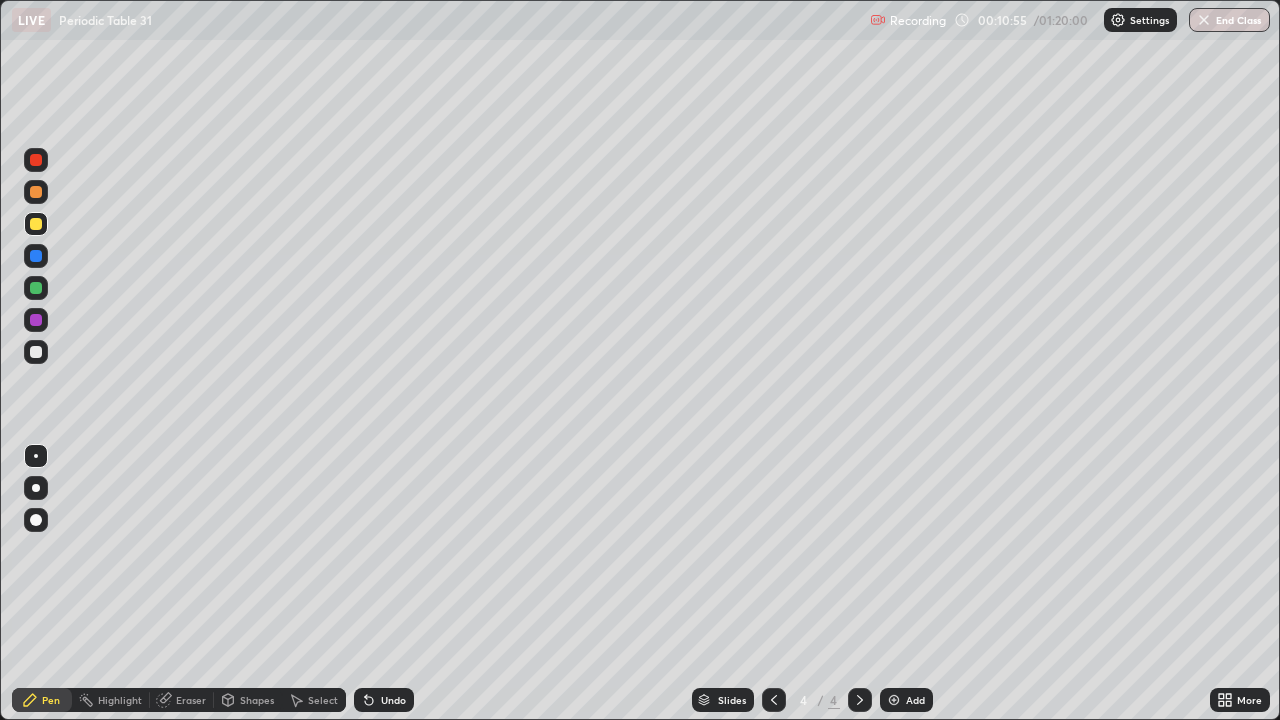 click at bounding box center [36, 192] 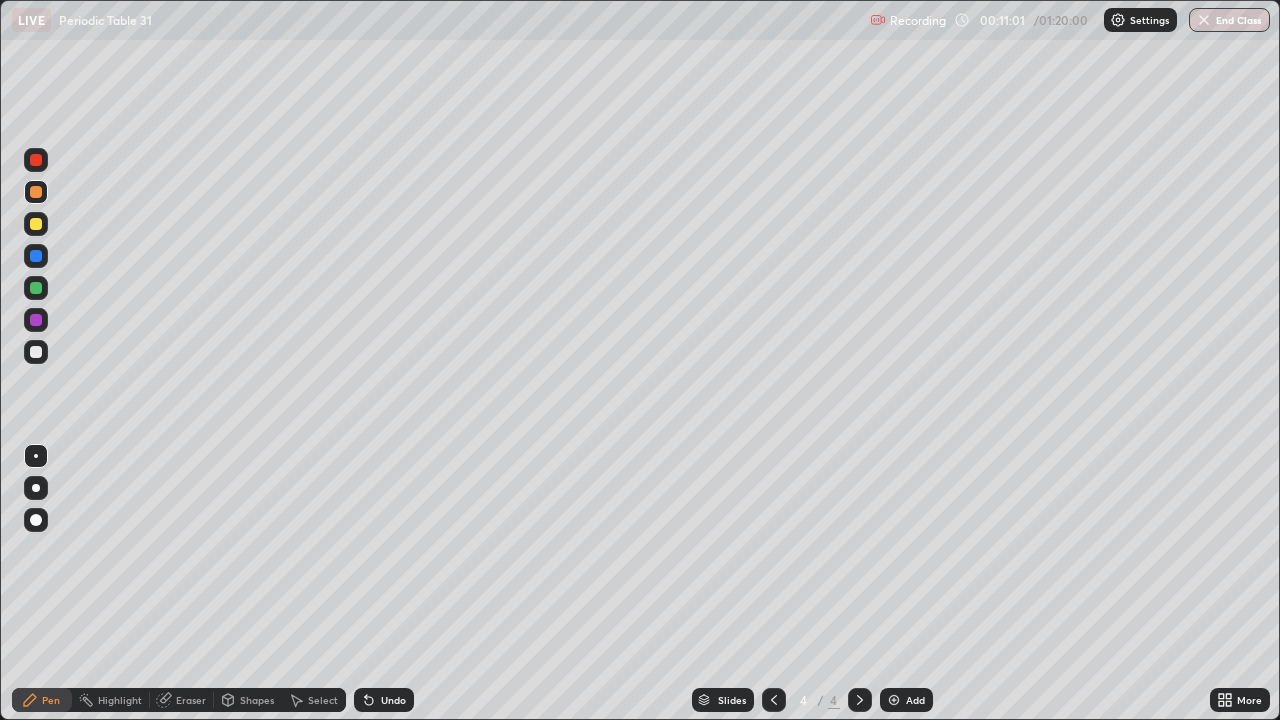 click at bounding box center (36, 320) 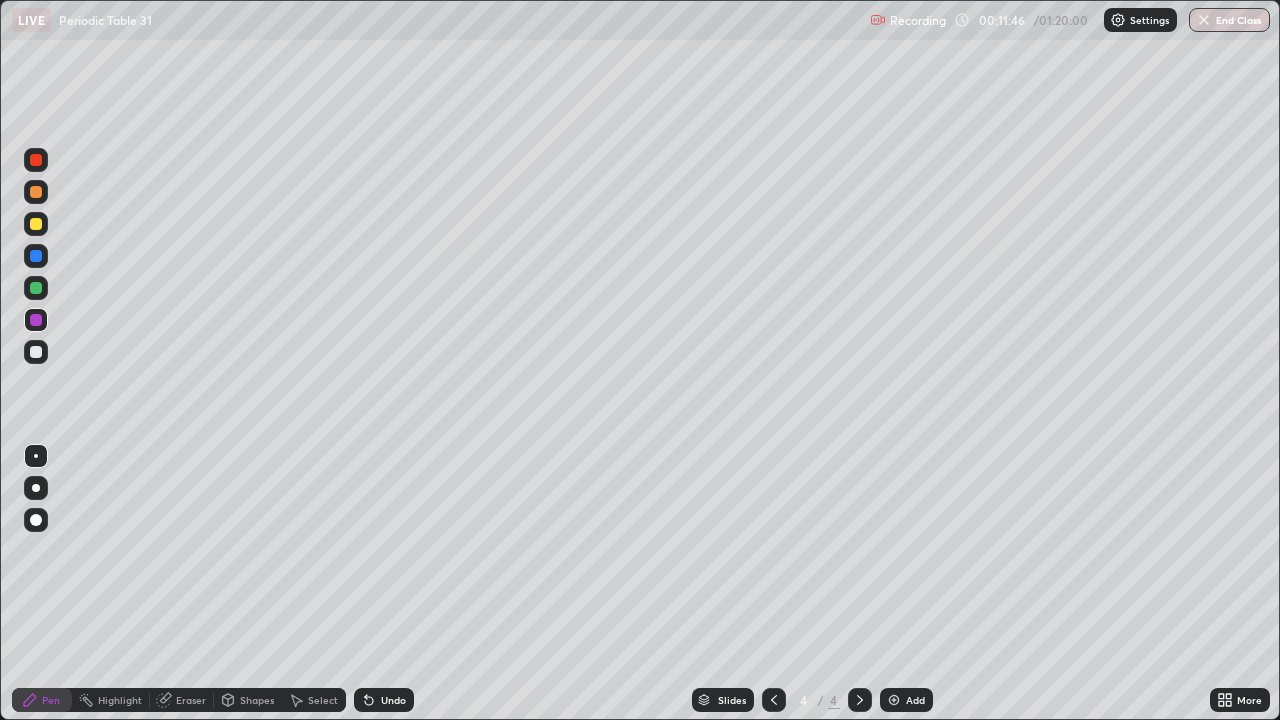 click at bounding box center [36, 288] 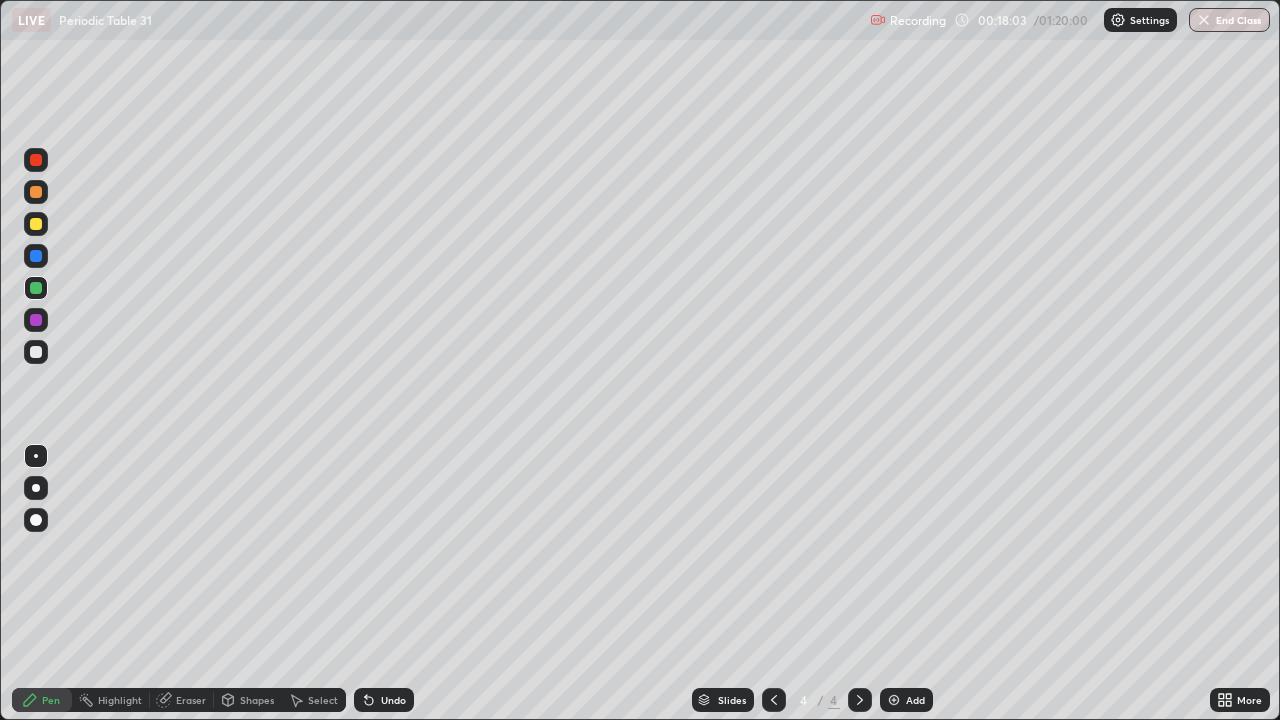 click at bounding box center (894, 700) 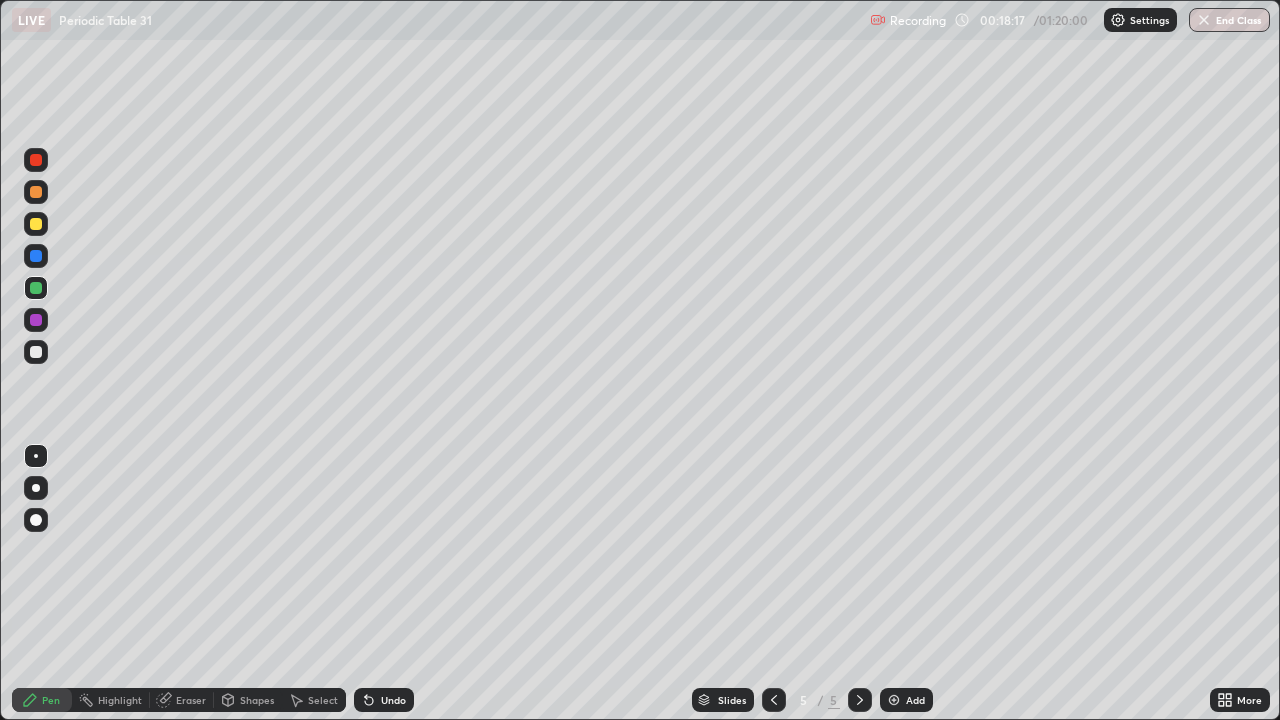 click at bounding box center [36, 224] 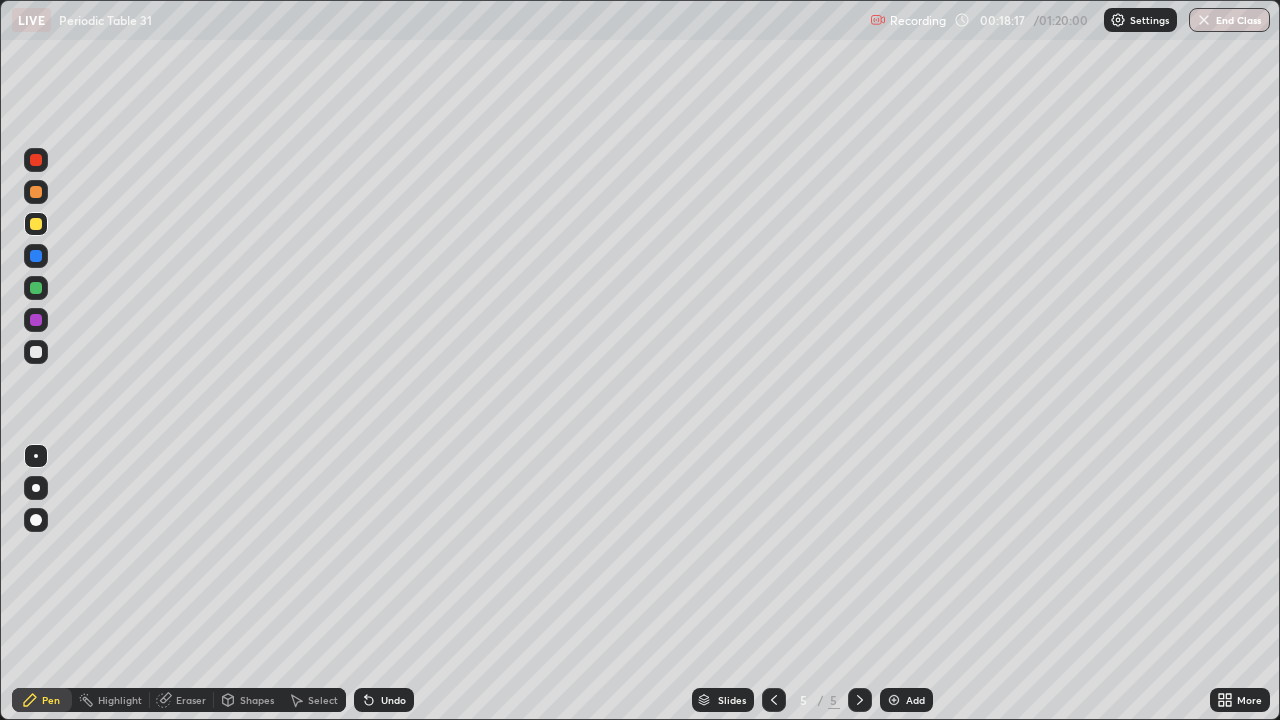 click at bounding box center [36, 224] 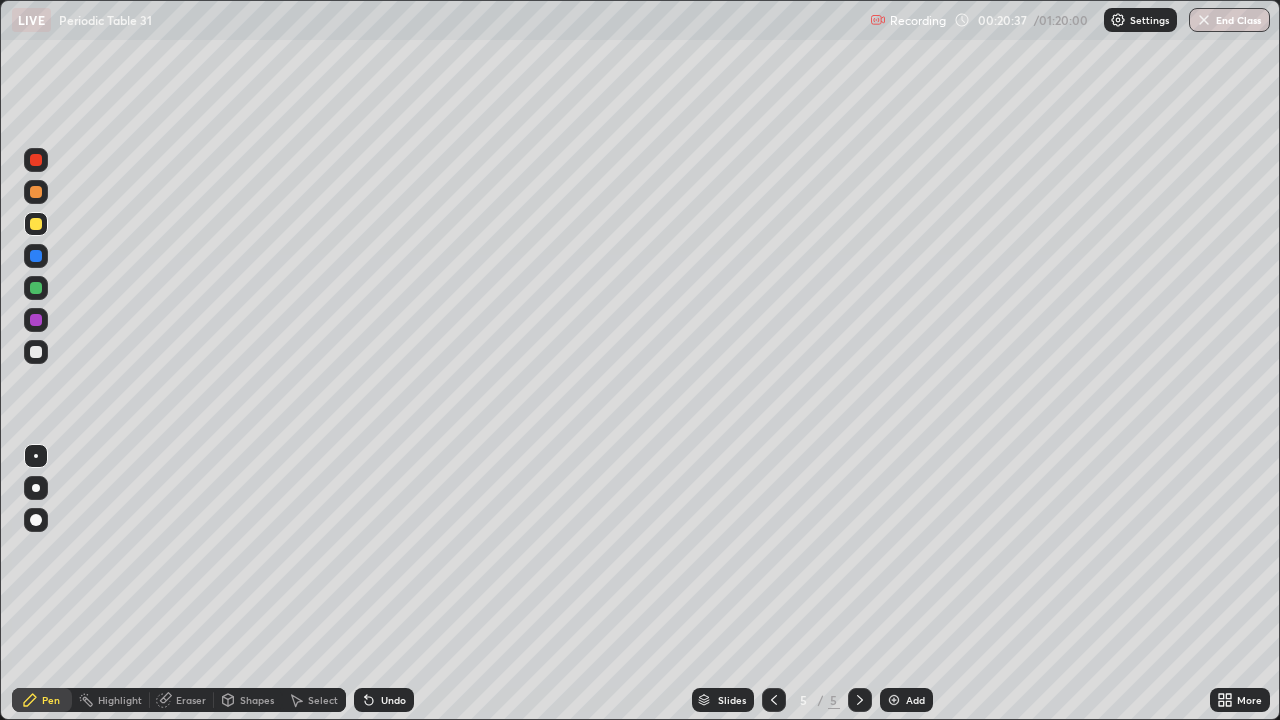 click at bounding box center (36, 352) 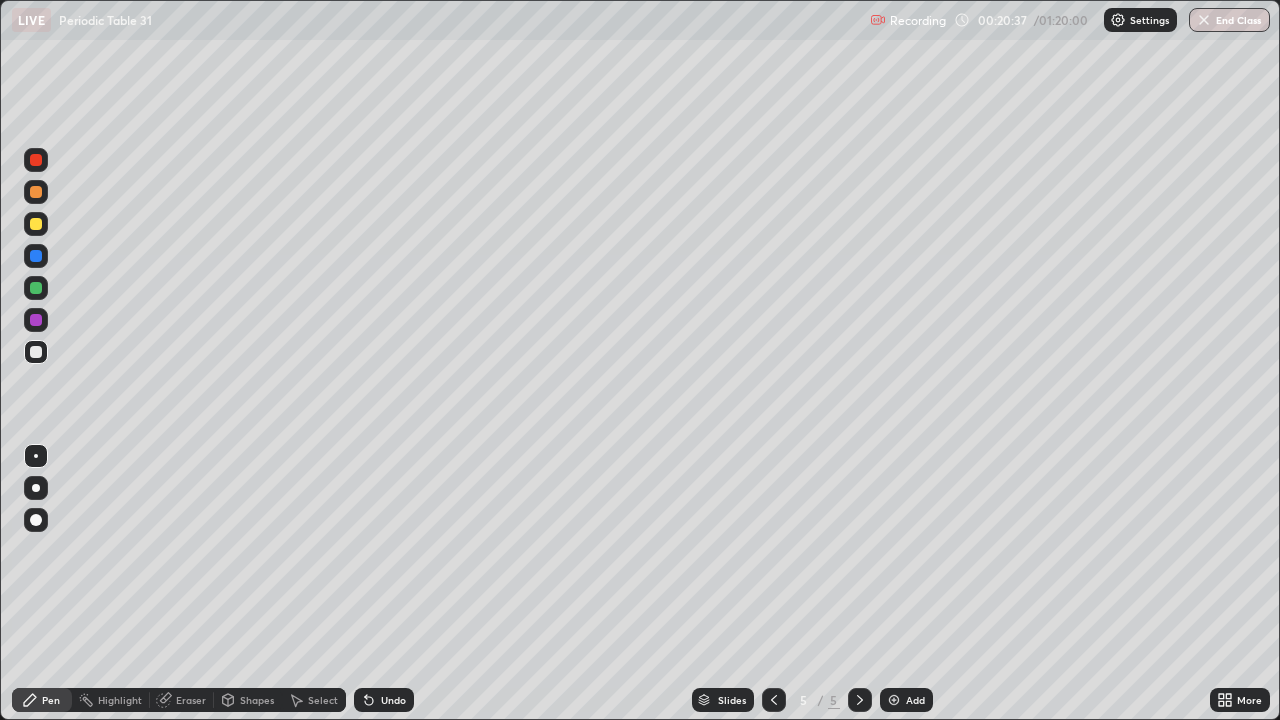 click at bounding box center (36, 352) 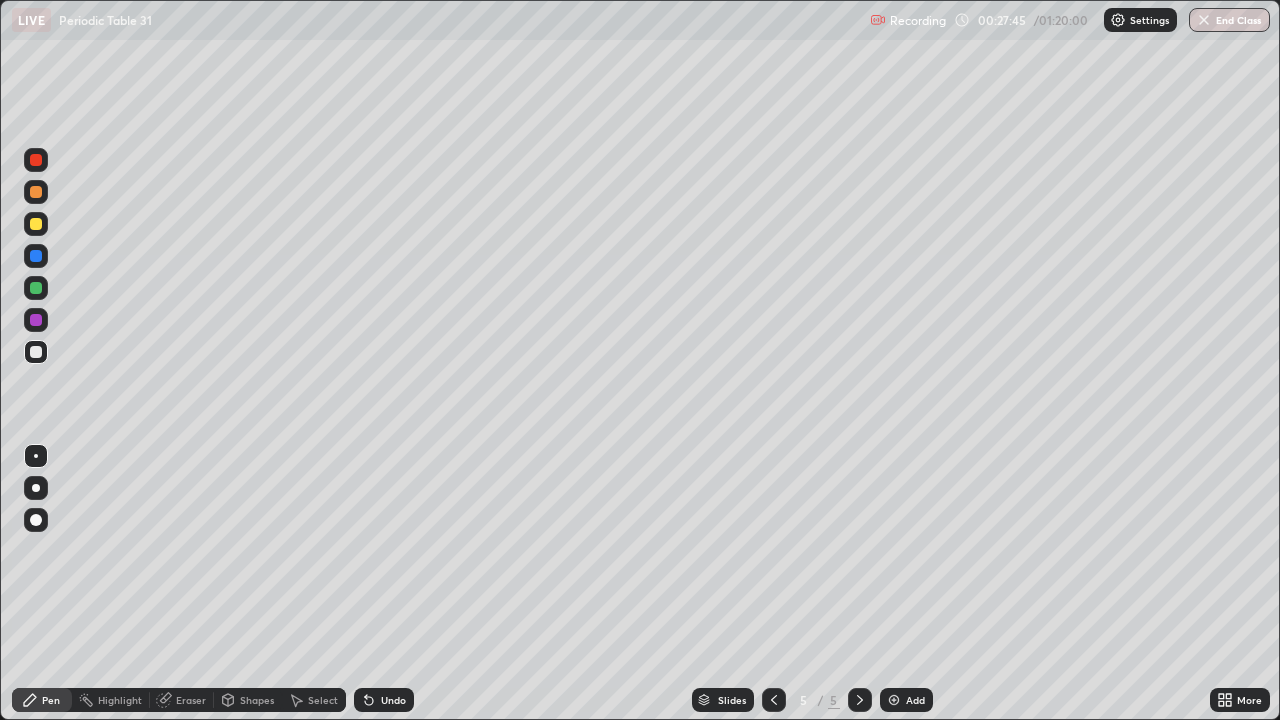 click at bounding box center (894, 700) 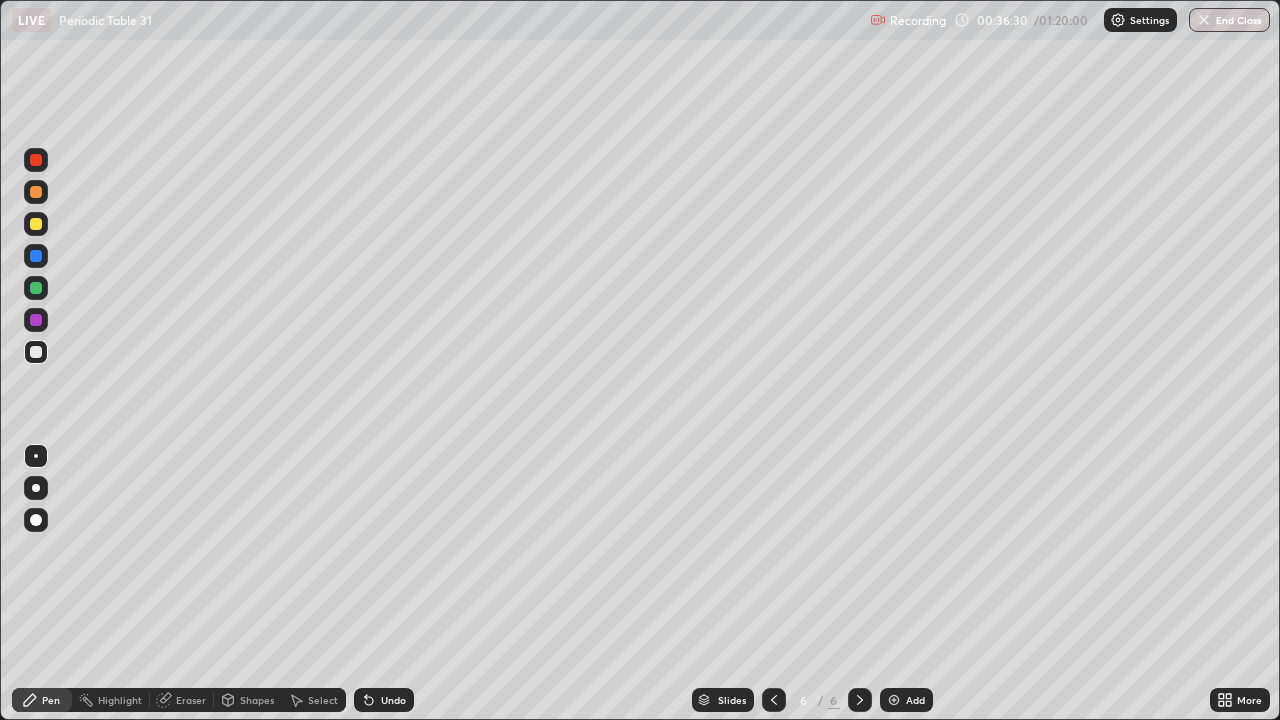 click 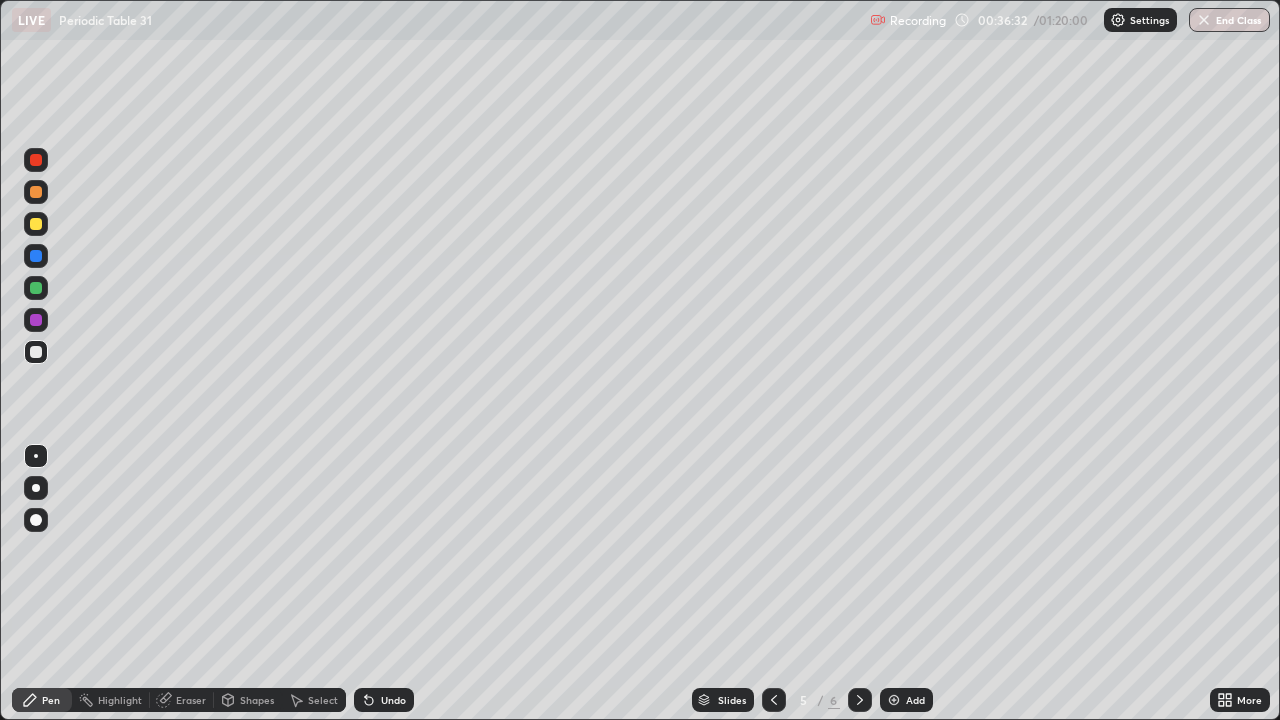click at bounding box center [774, 700] 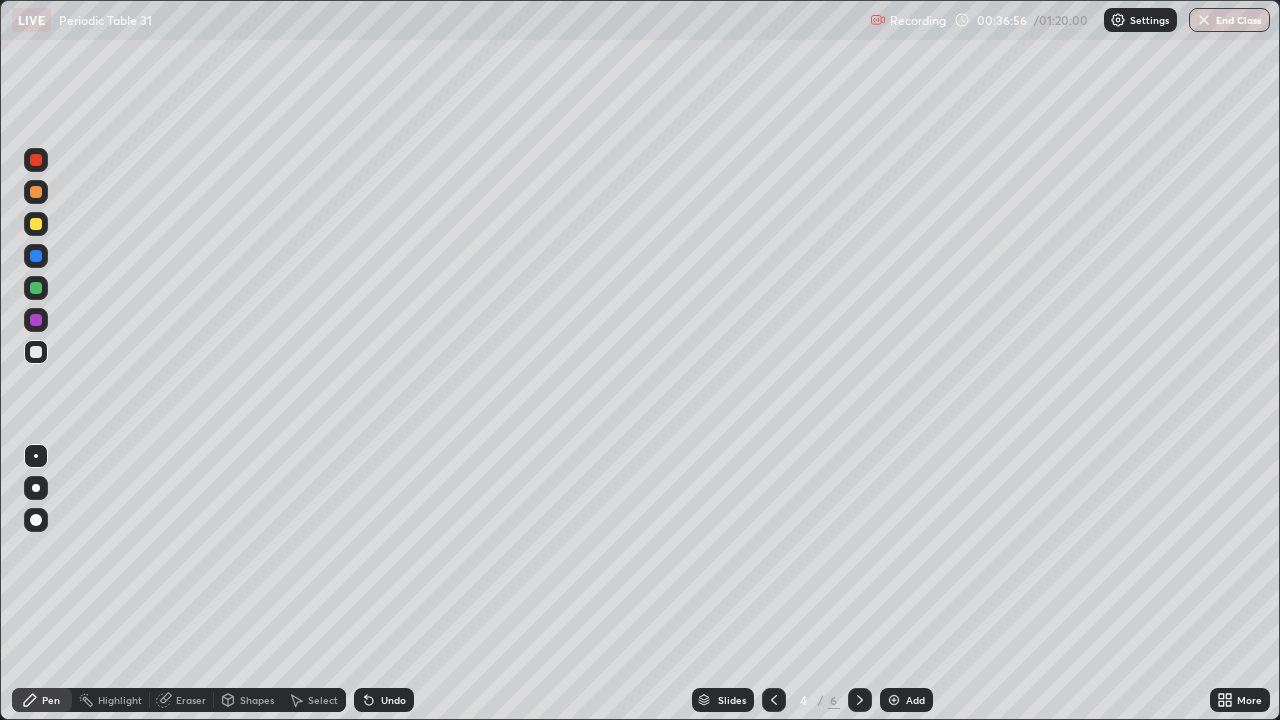 click 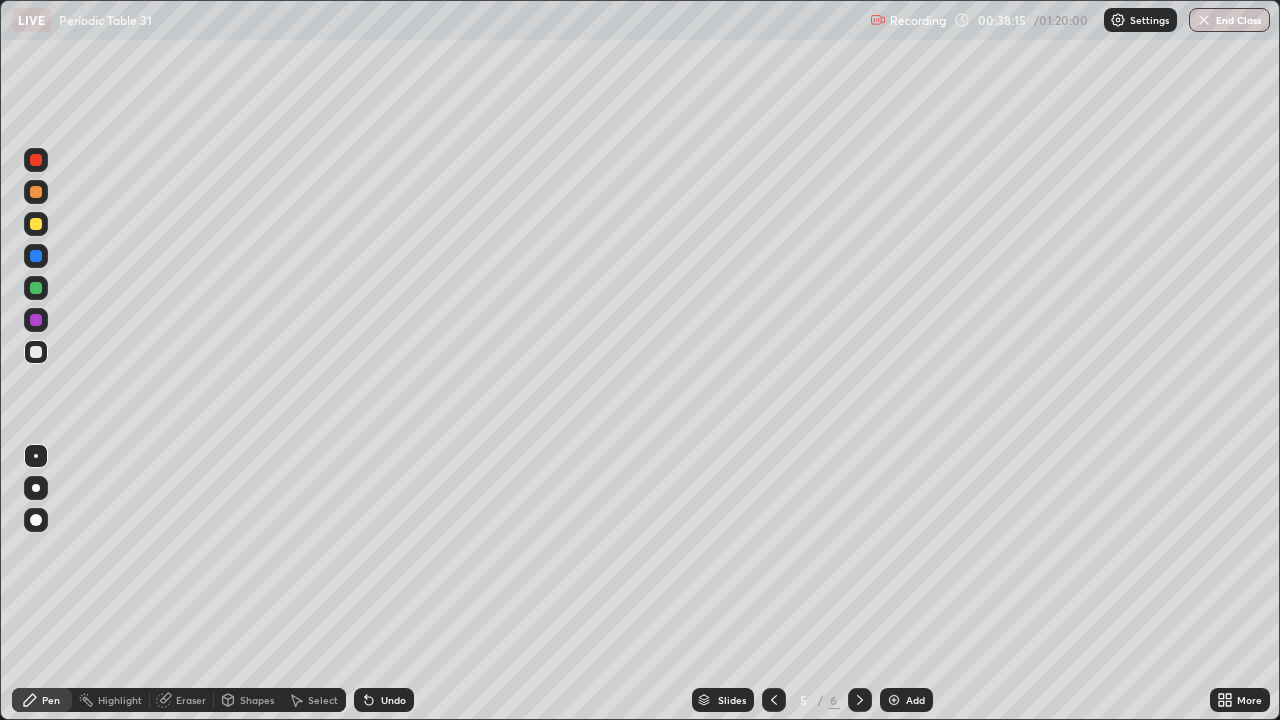 click on "Add" at bounding box center [906, 700] 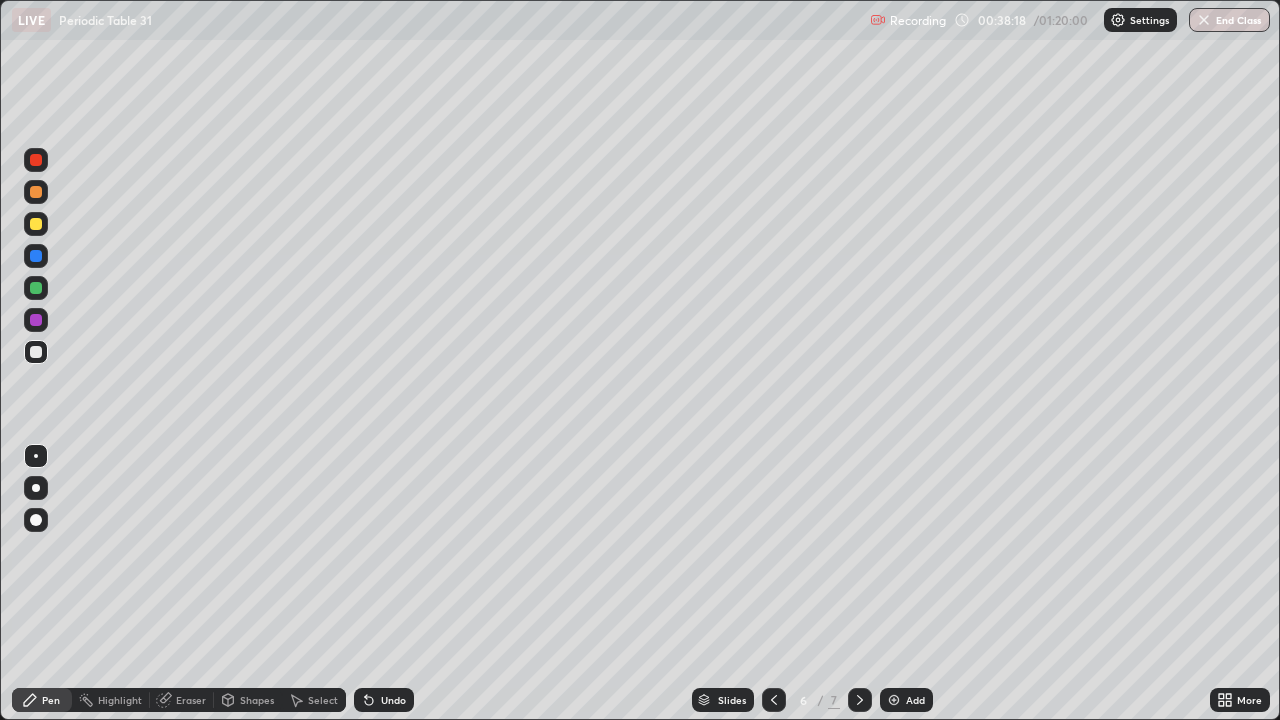 click at bounding box center [36, 192] 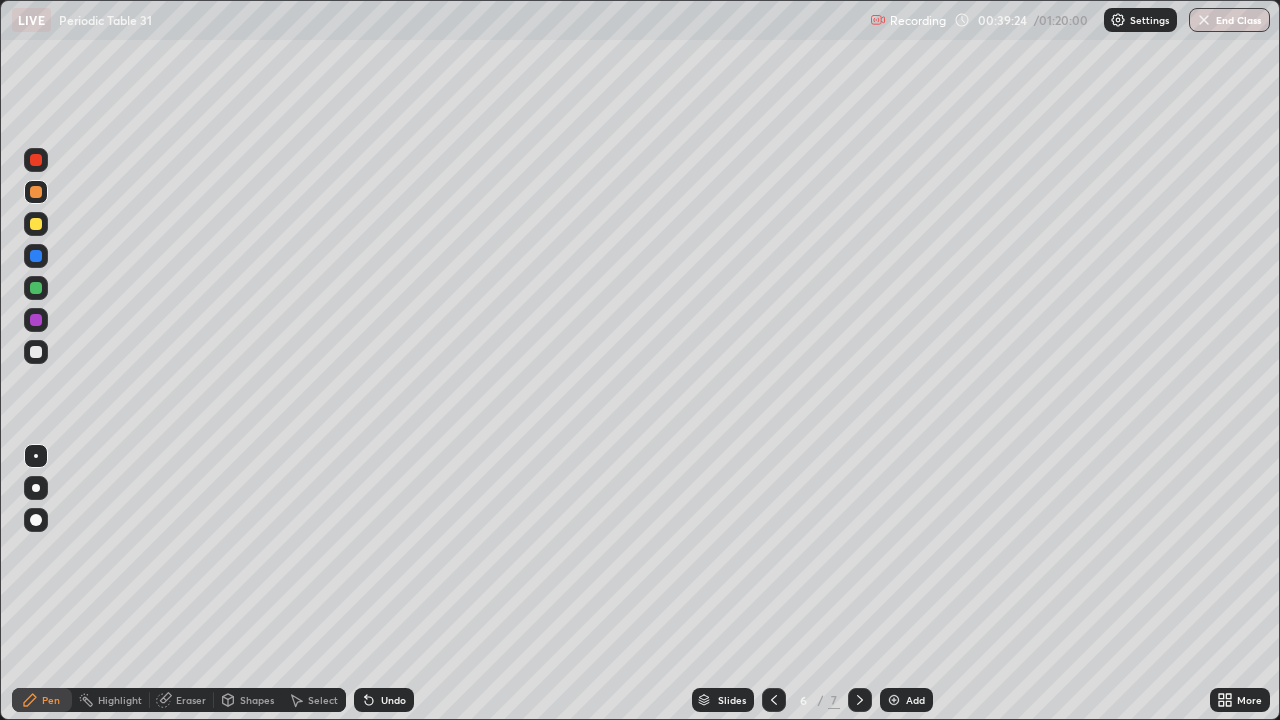 click at bounding box center (36, 224) 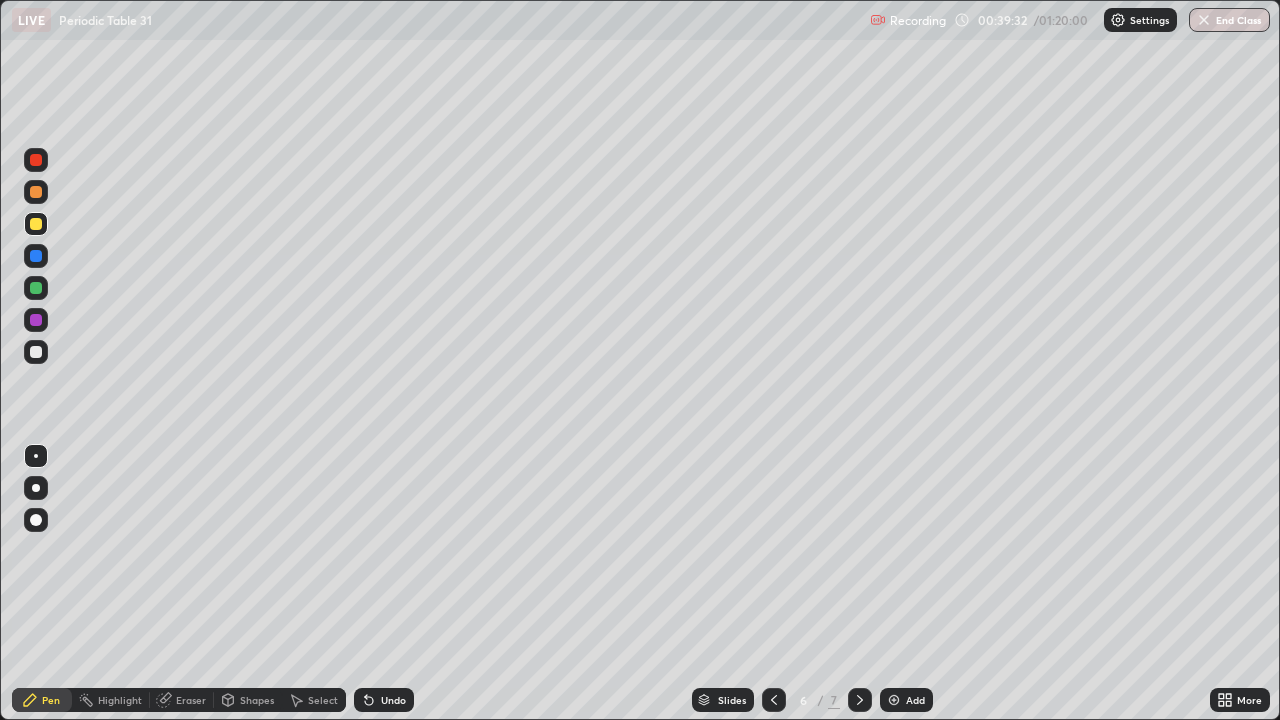 click at bounding box center [36, 192] 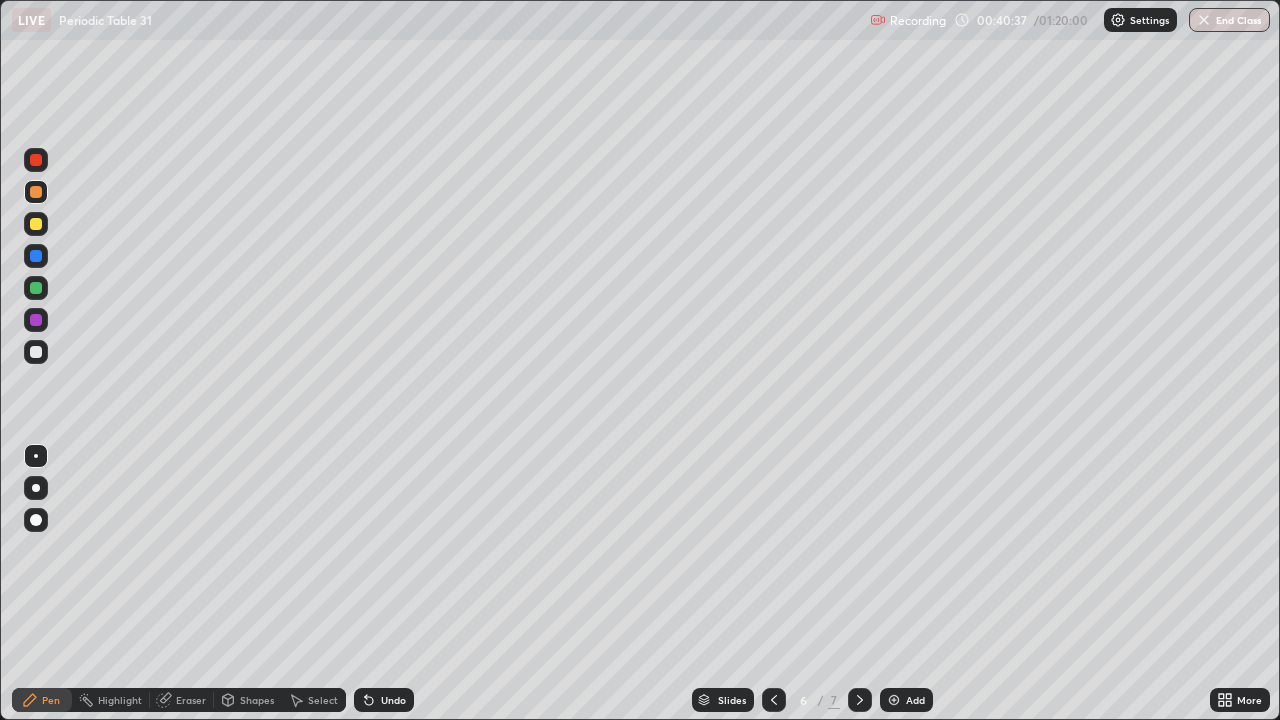 click at bounding box center [36, 224] 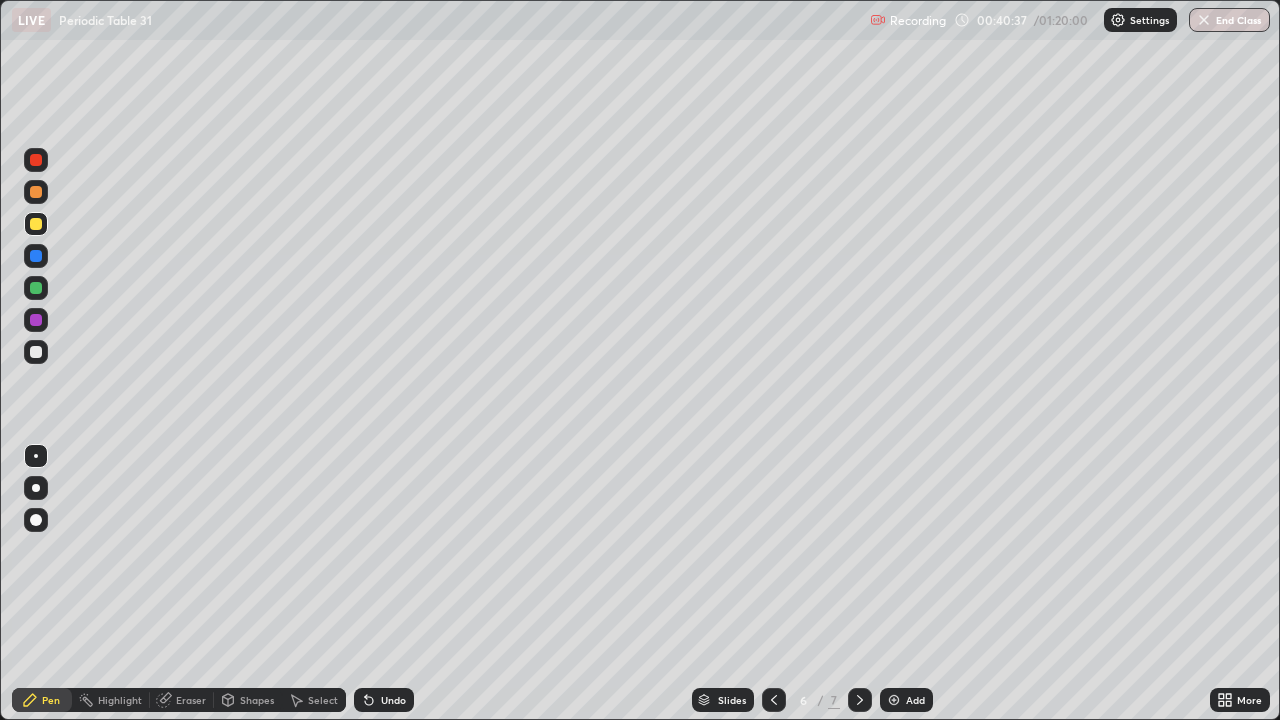 click at bounding box center (36, 224) 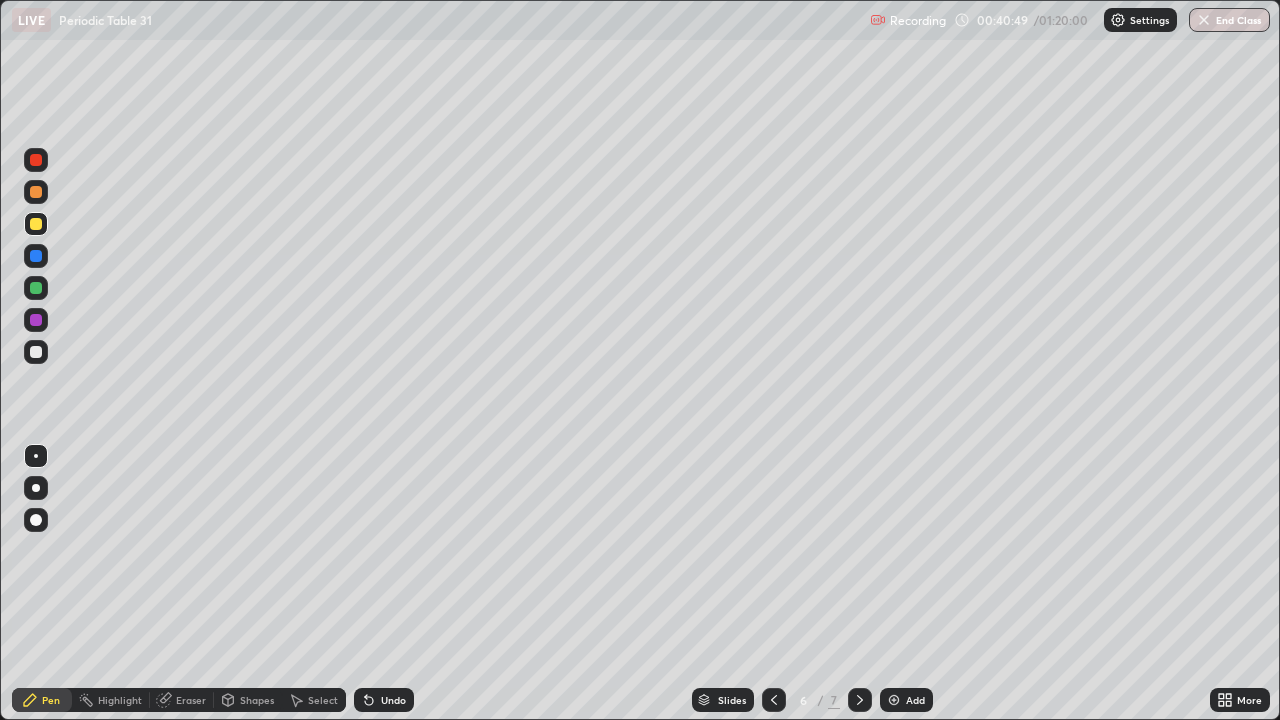 click at bounding box center [36, 352] 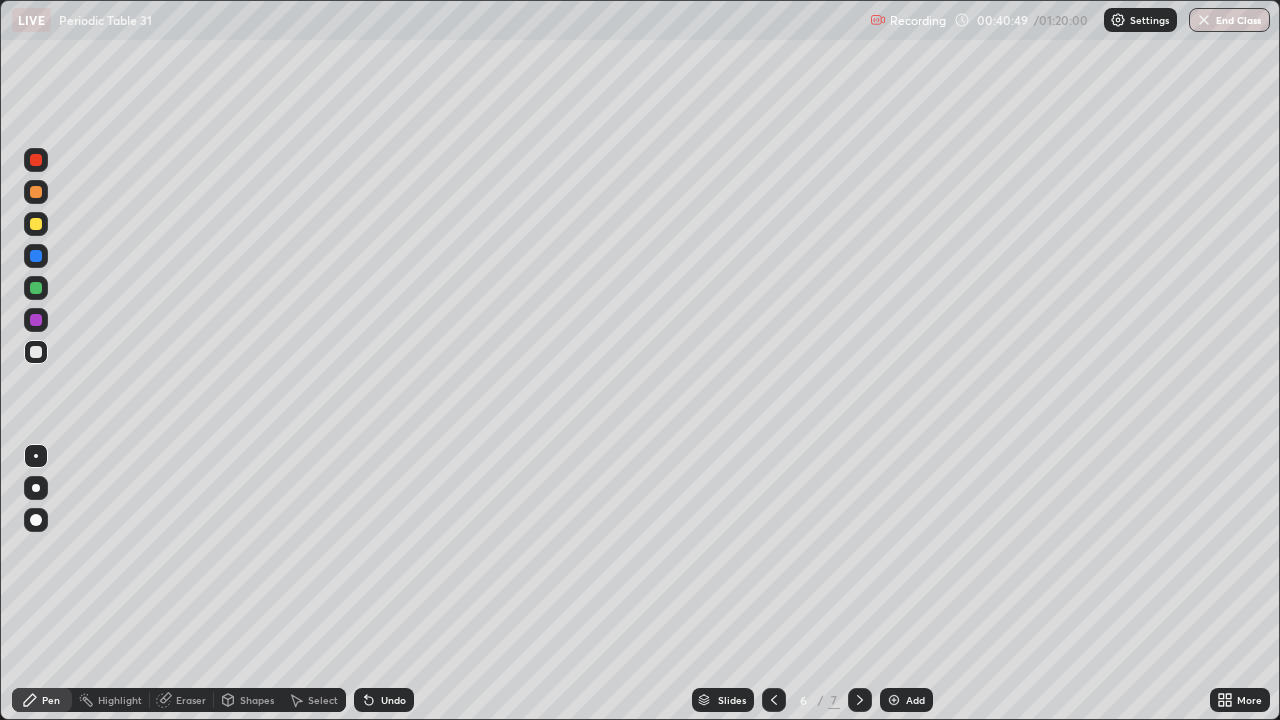 click at bounding box center (36, 352) 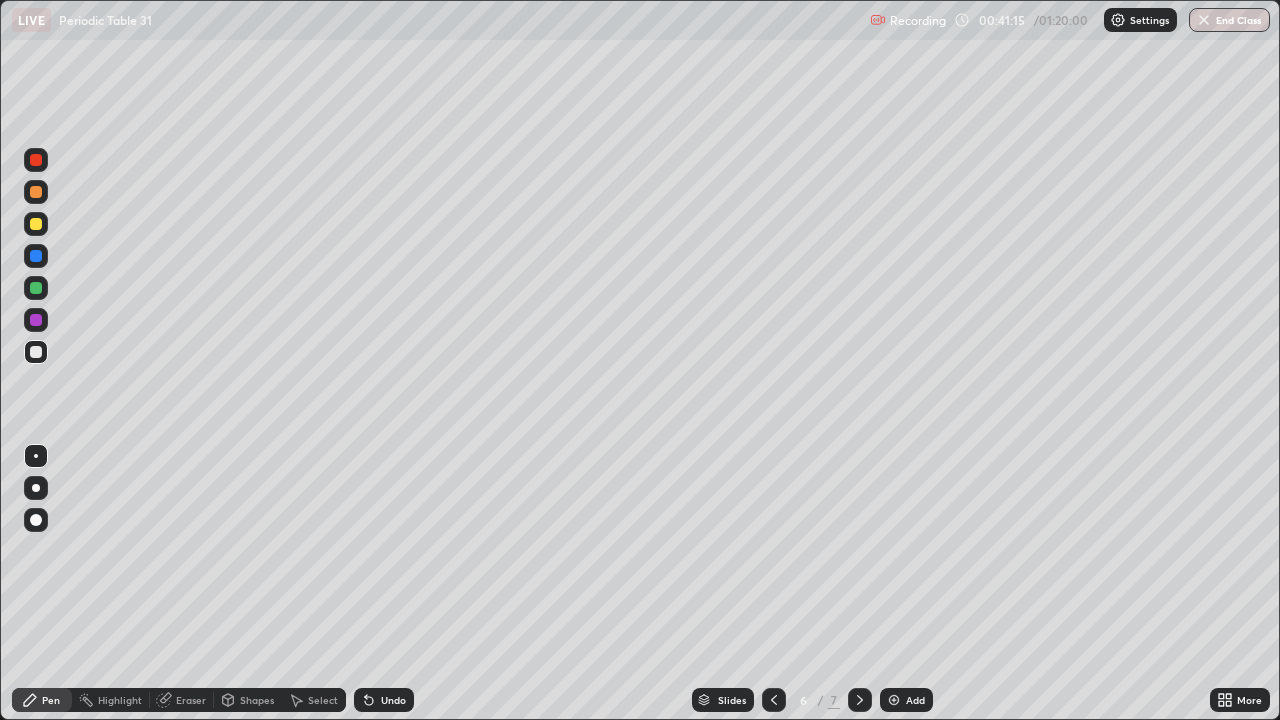 click on "Eraser" at bounding box center [191, 700] 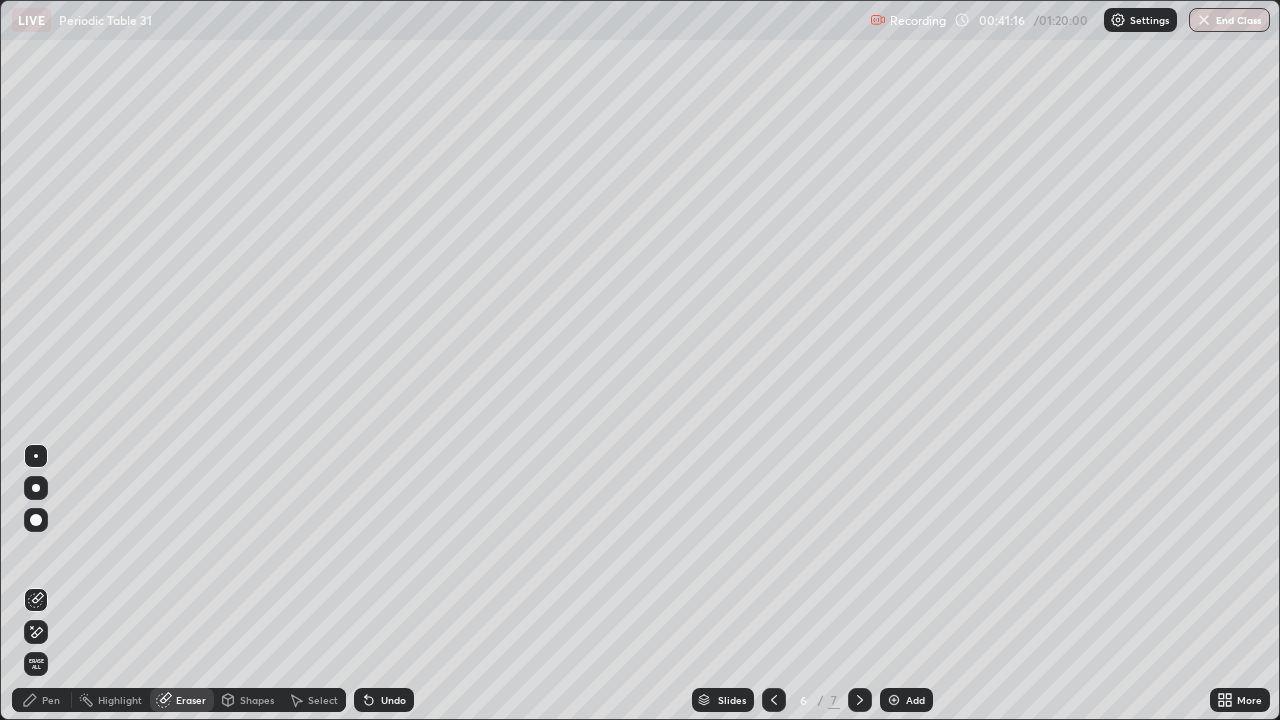 click on "Pen" at bounding box center (51, 700) 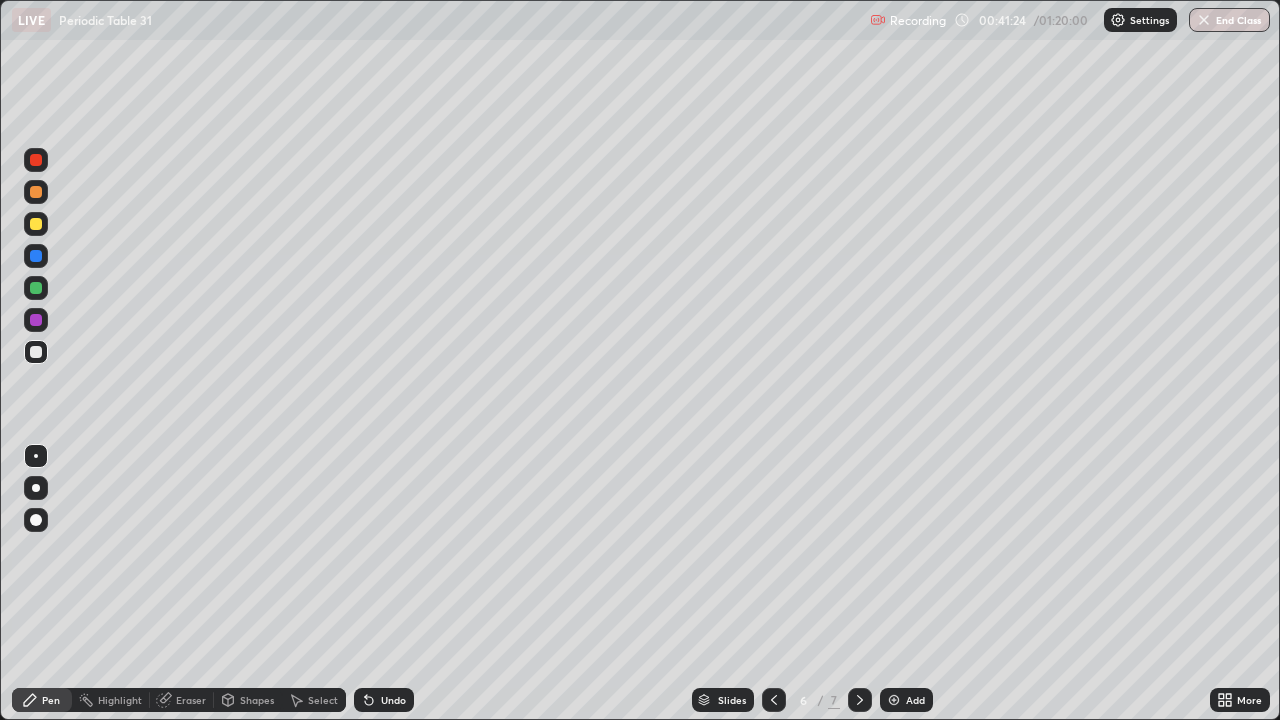 click at bounding box center (36, 224) 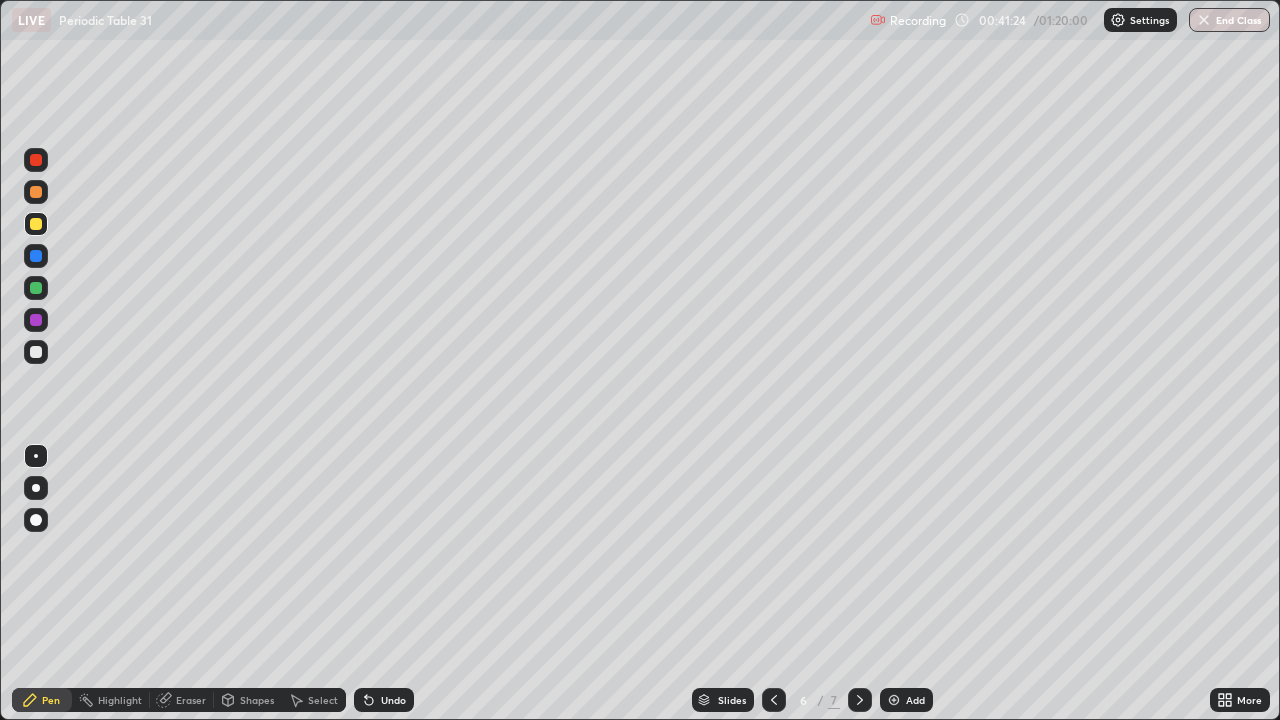 click at bounding box center [36, 224] 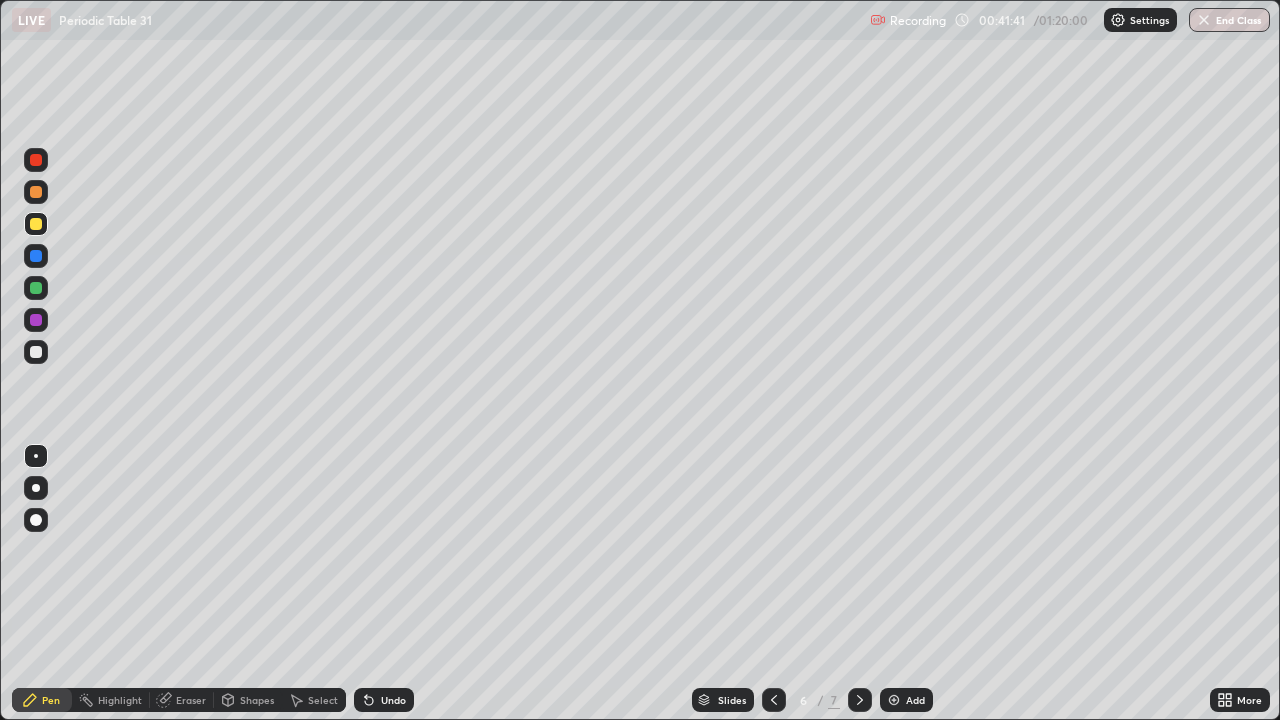 click at bounding box center [36, 192] 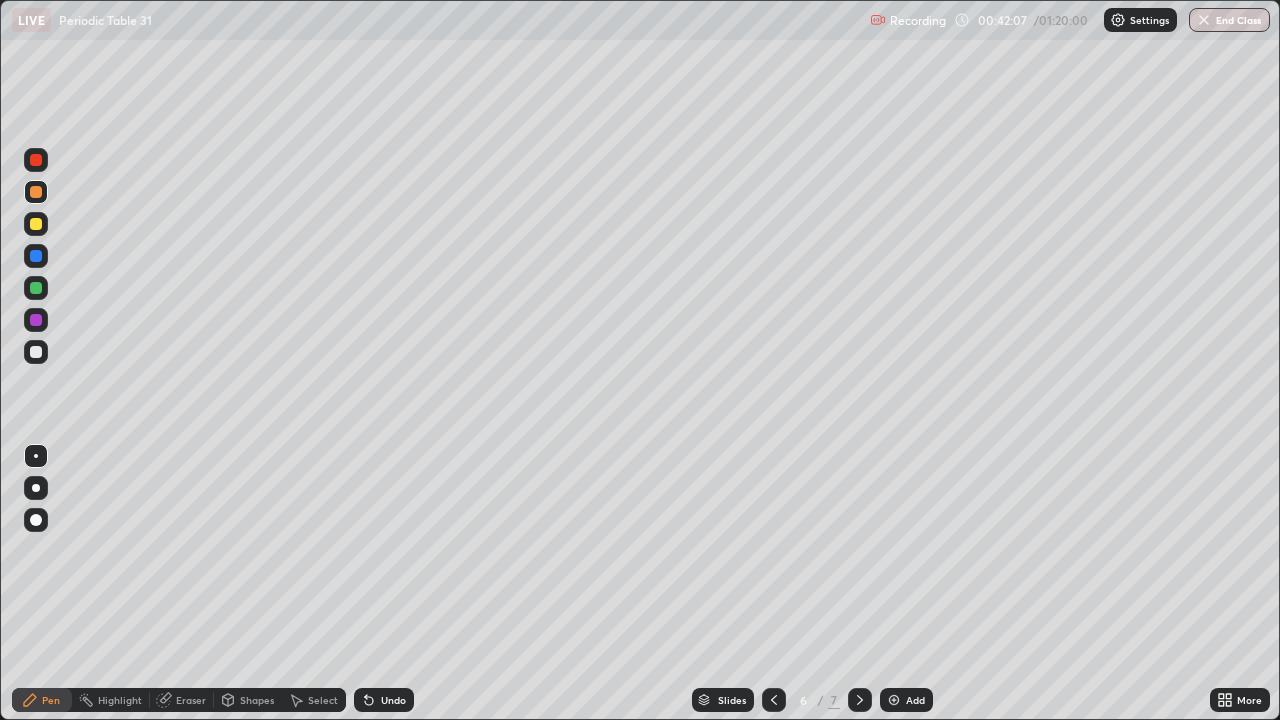 click at bounding box center [36, 352] 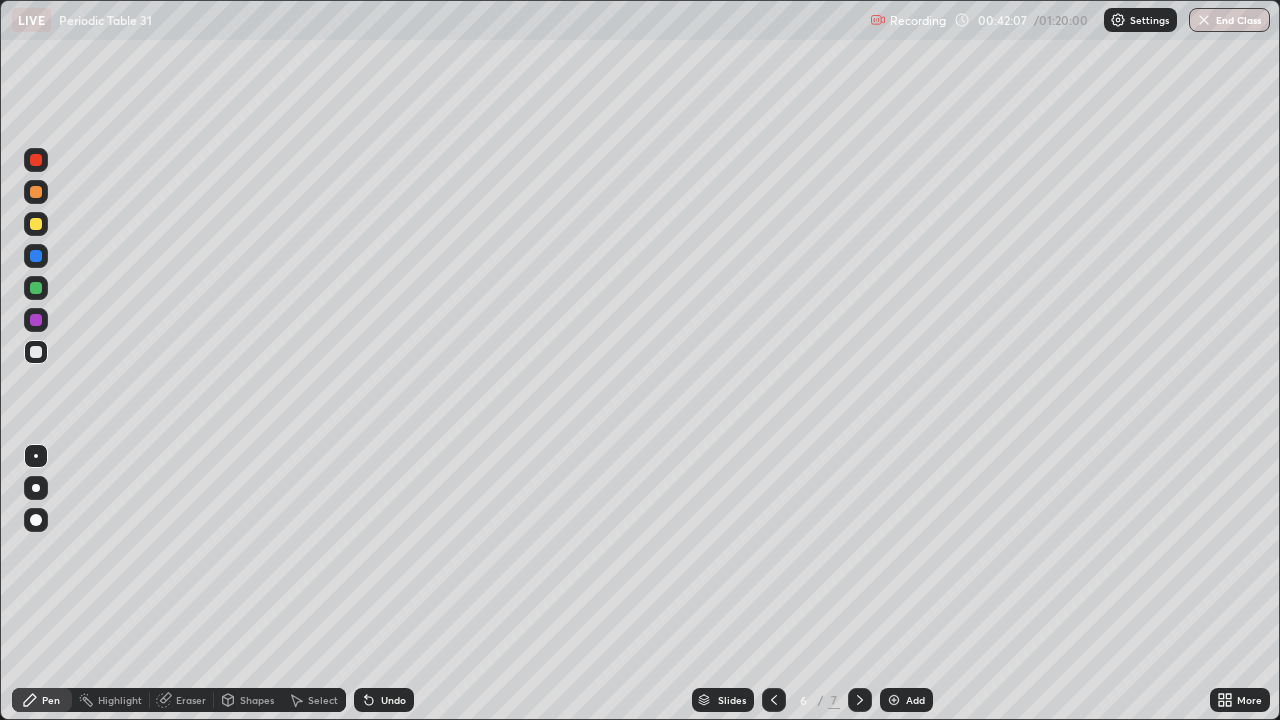 click at bounding box center (36, 352) 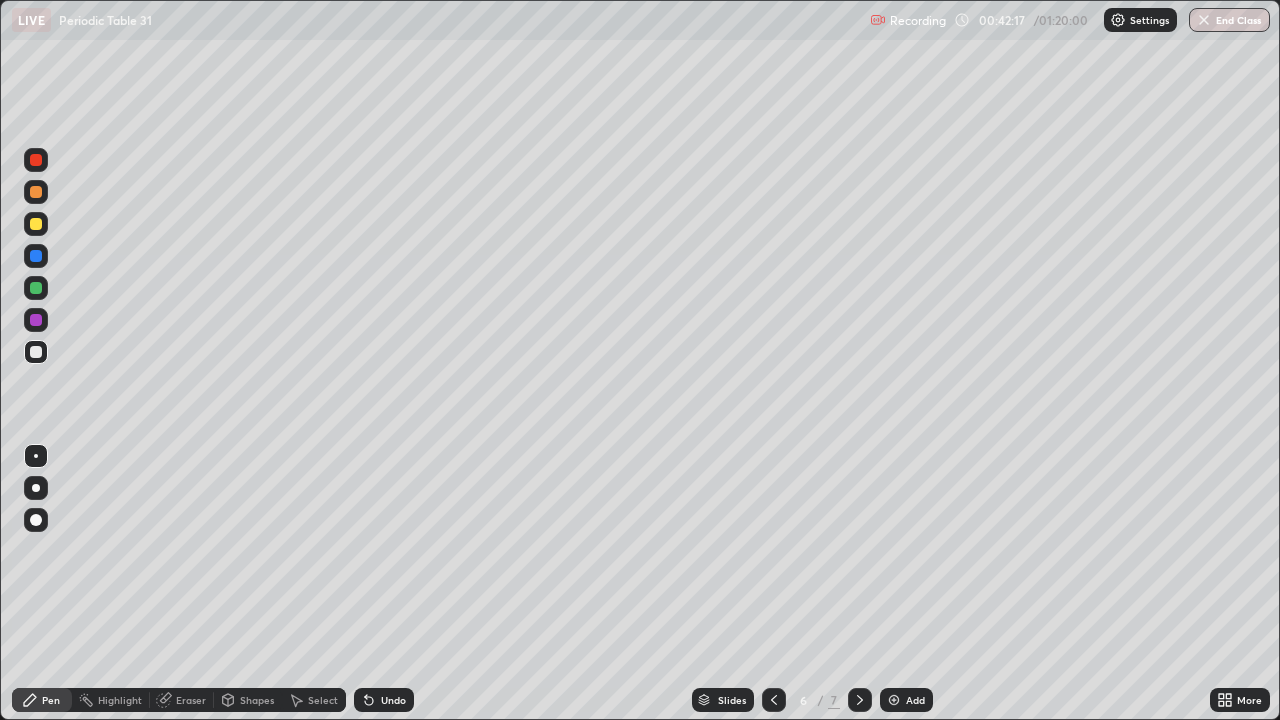 click at bounding box center [36, 224] 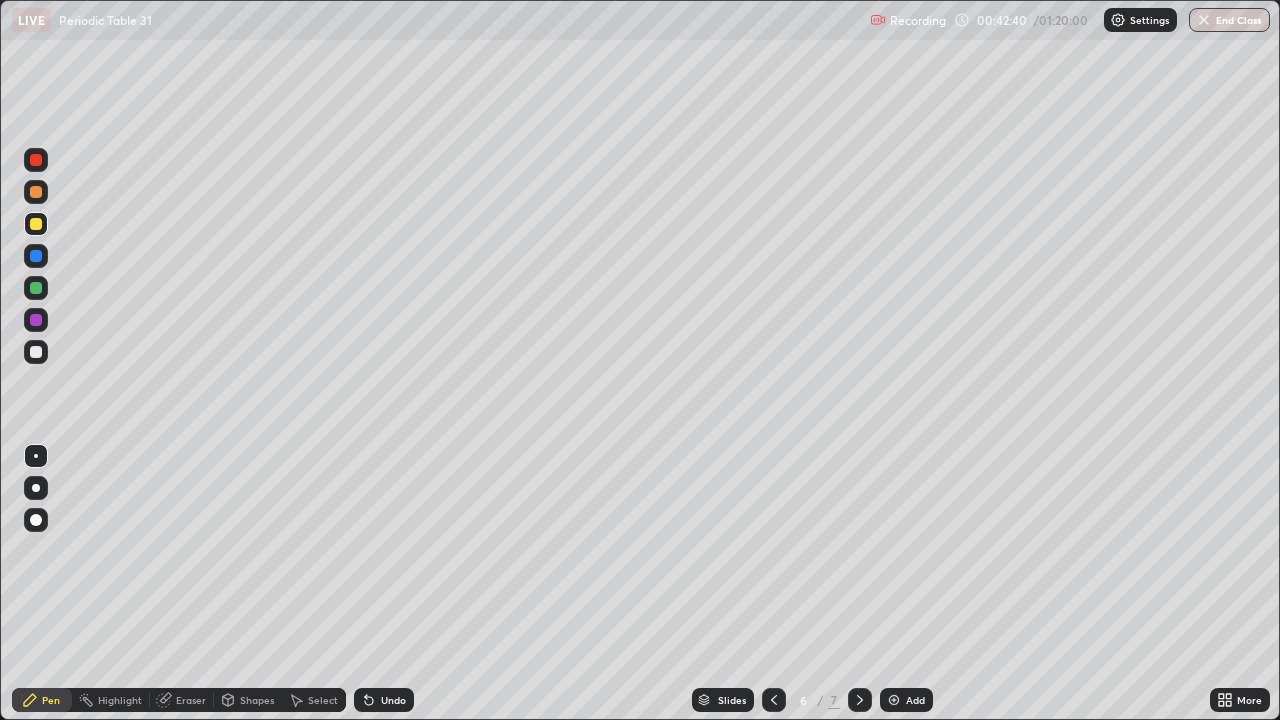 click at bounding box center (36, 192) 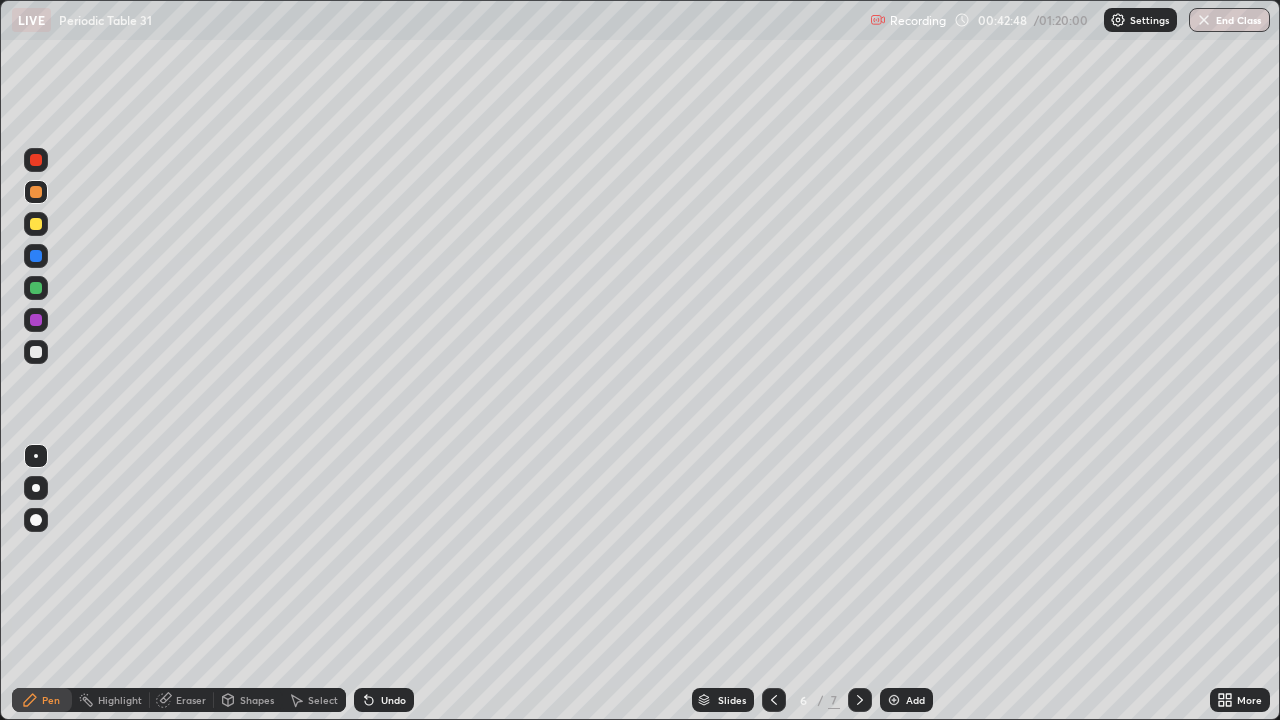 click at bounding box center (36, 288) 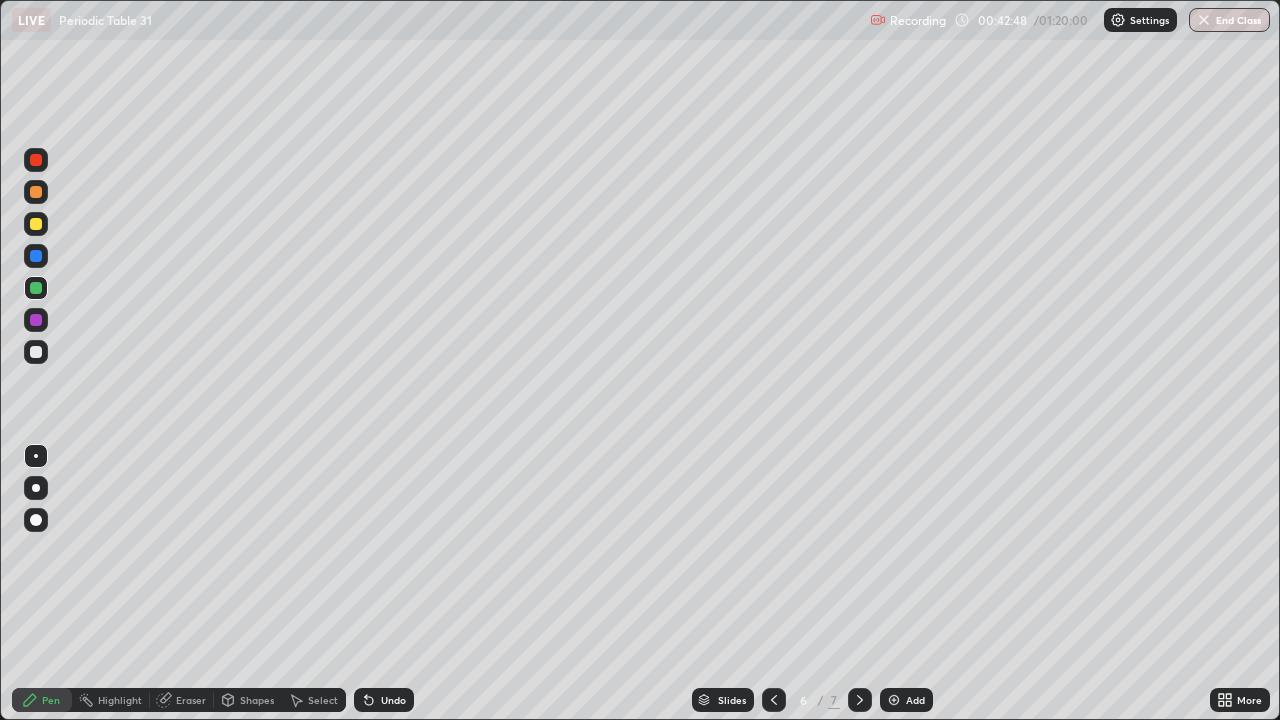 click at bounding box center (36, 288) 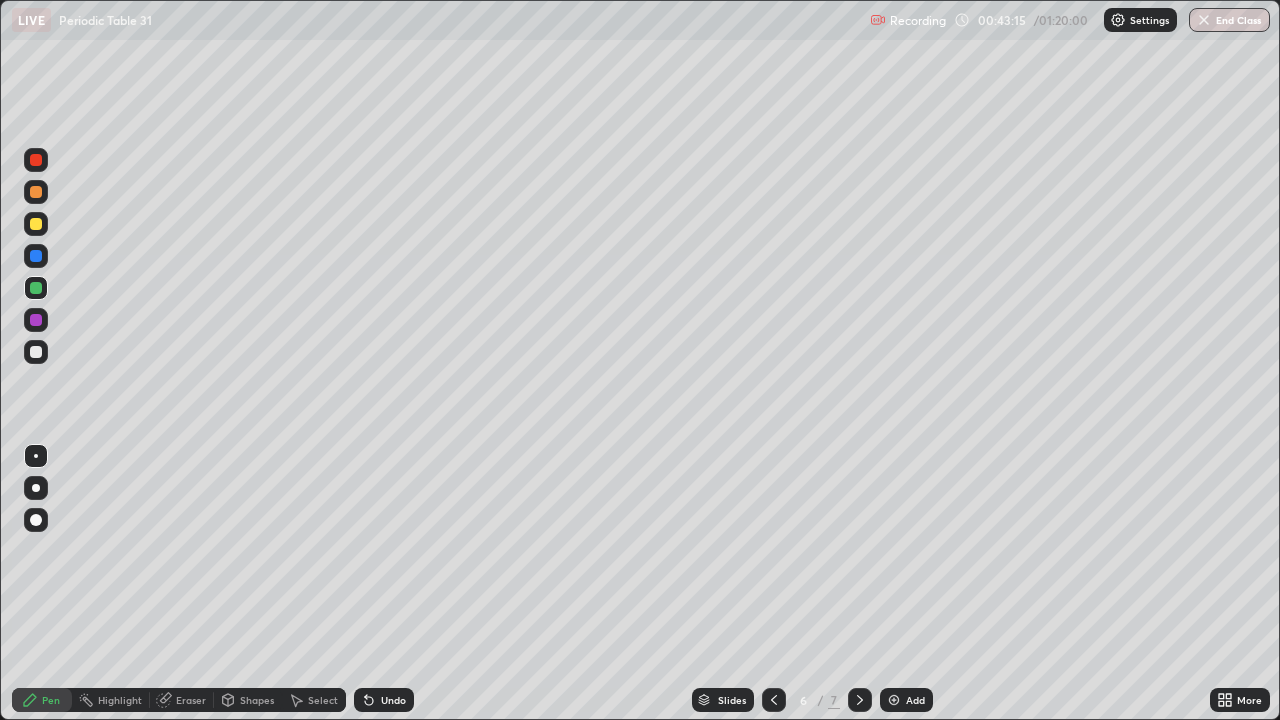 click on "Eraser" at bounding box center [191, 700] 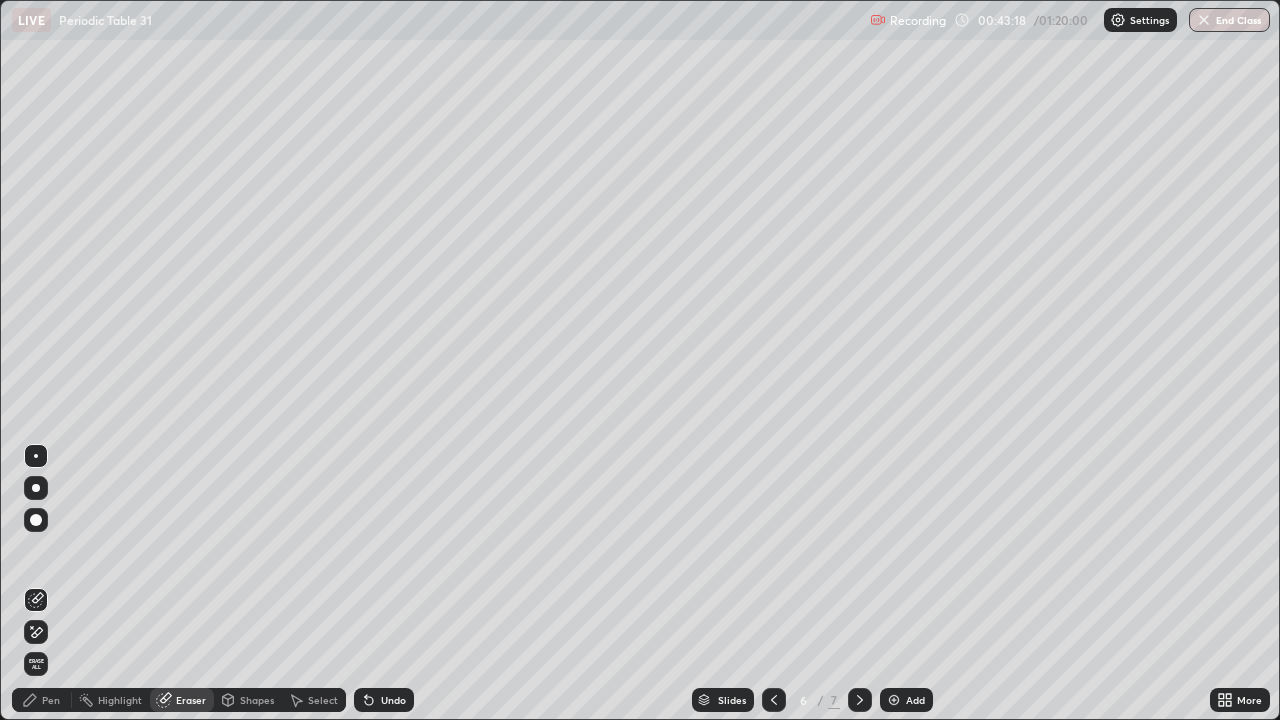 click on "Pen" at bounding box center [51, 700] 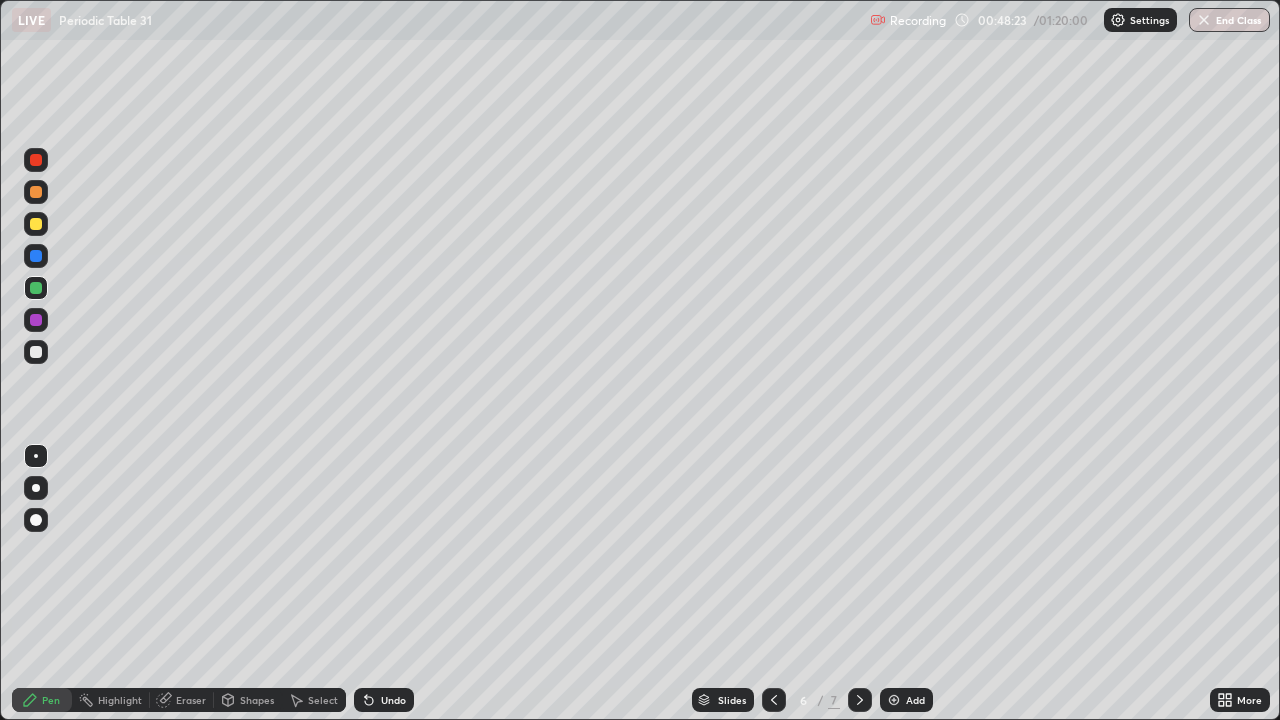 click on "Add" at bounding box center (906, 700) 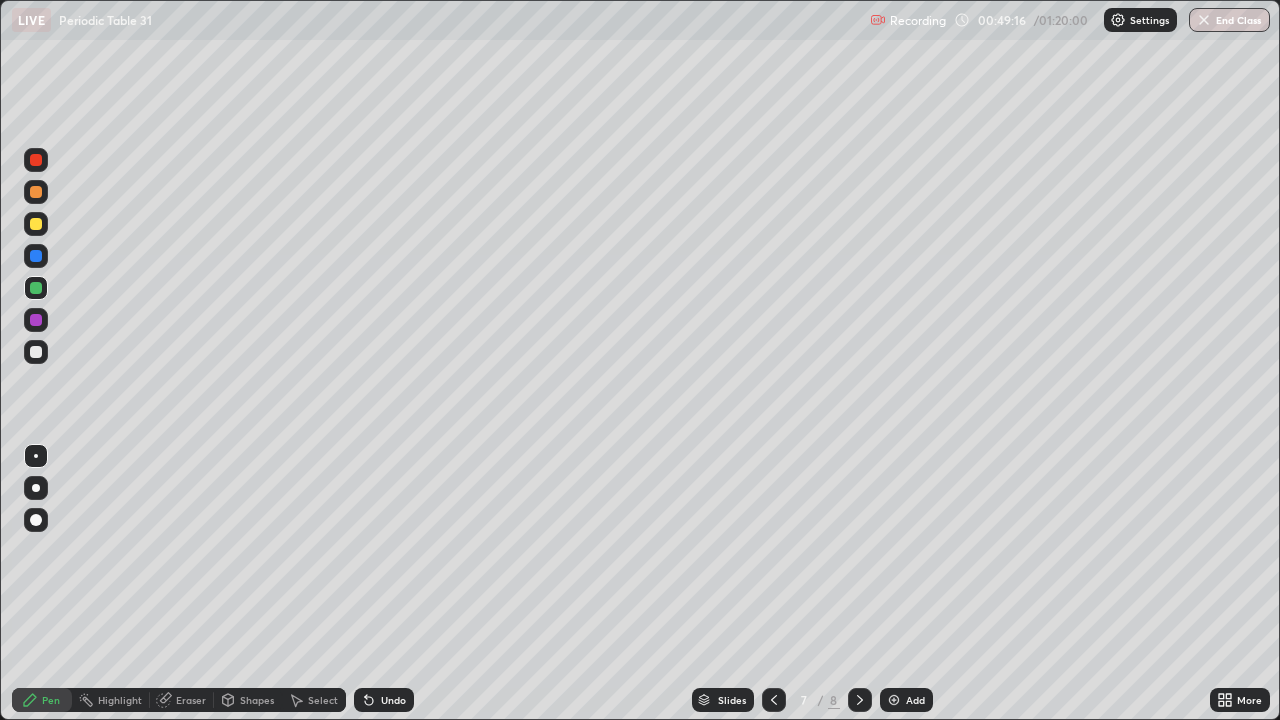 click on "Eraser" at bounding box center [191, 700] 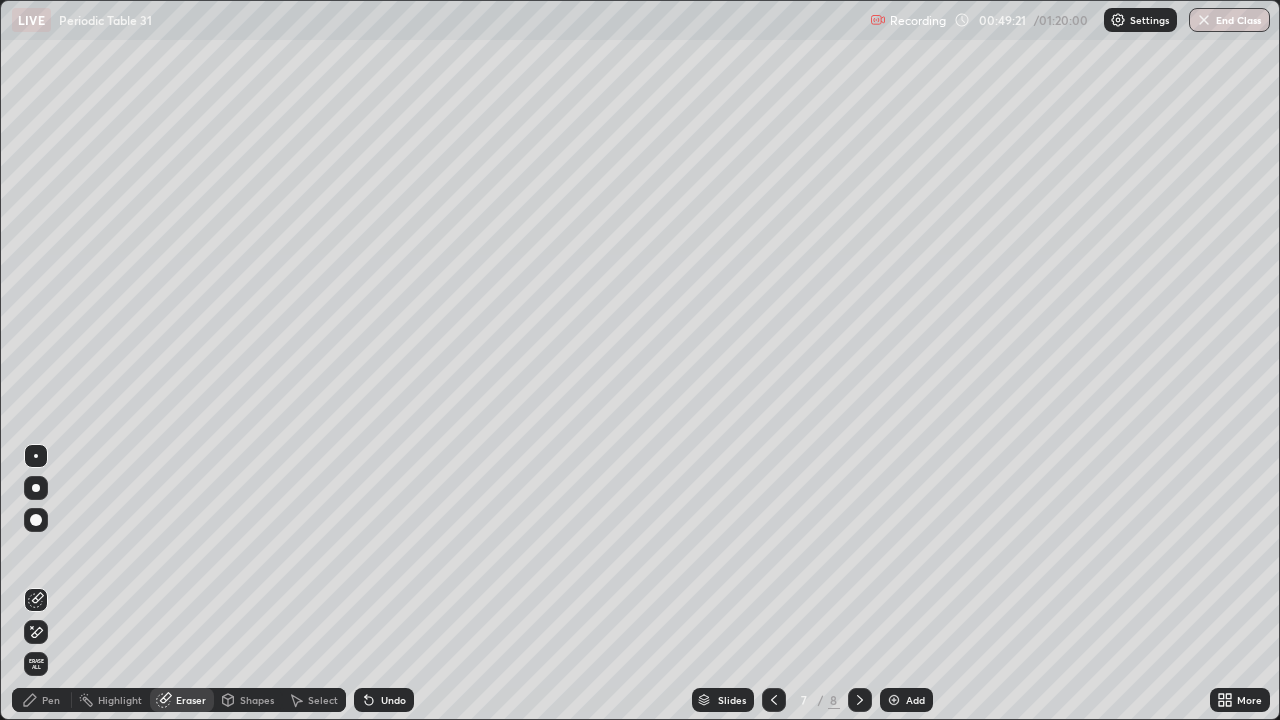 click on "Pen" at bounding box center (51, 700) 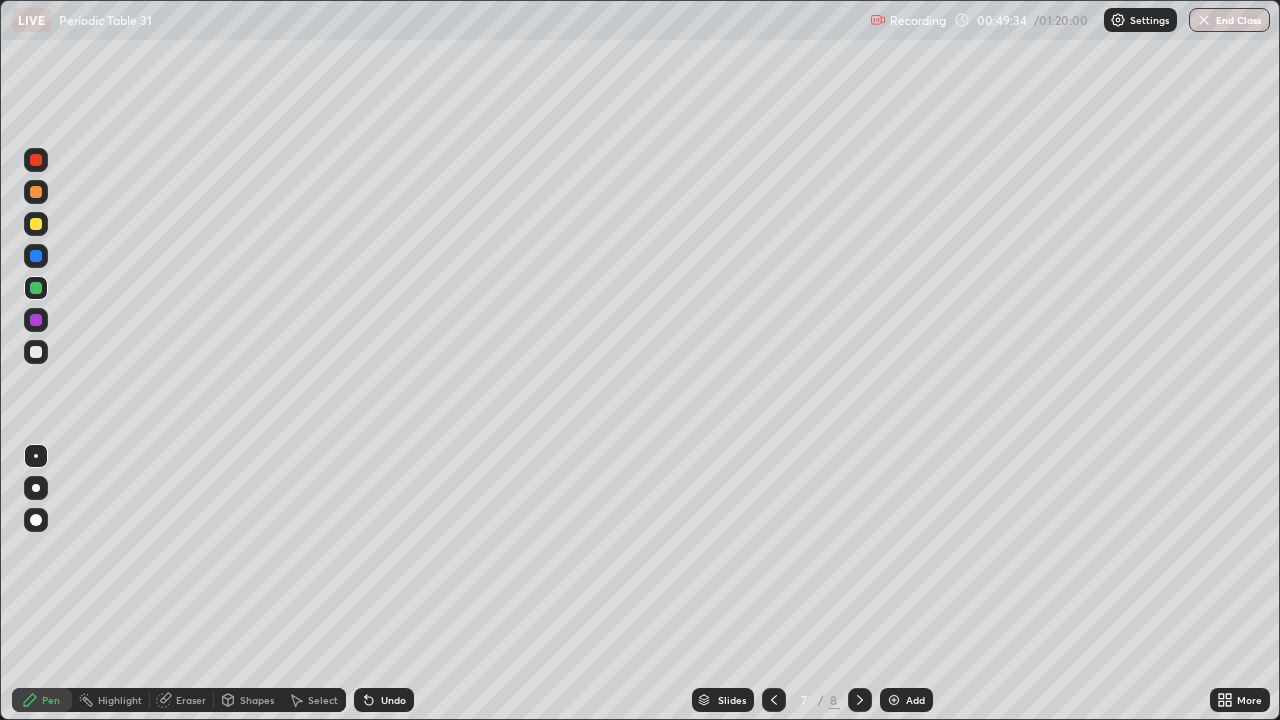 click at bounding box center [36, 224] 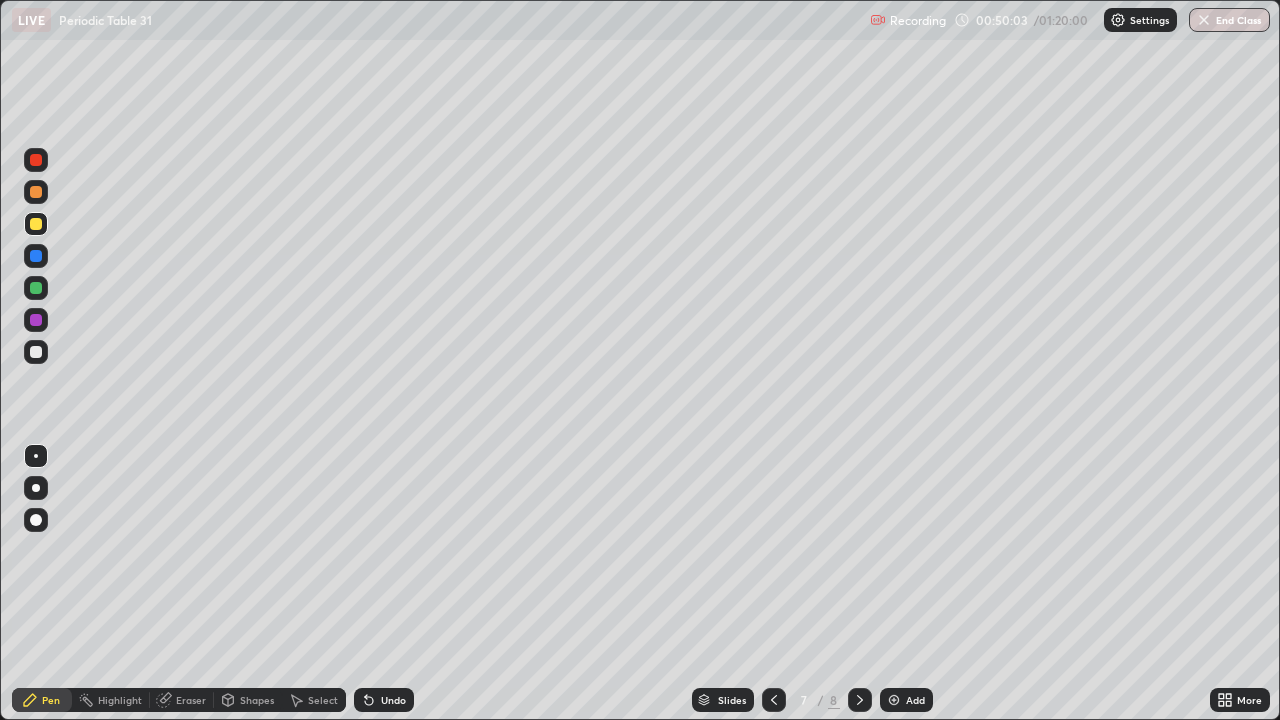 click at bounding box center [36, 192] 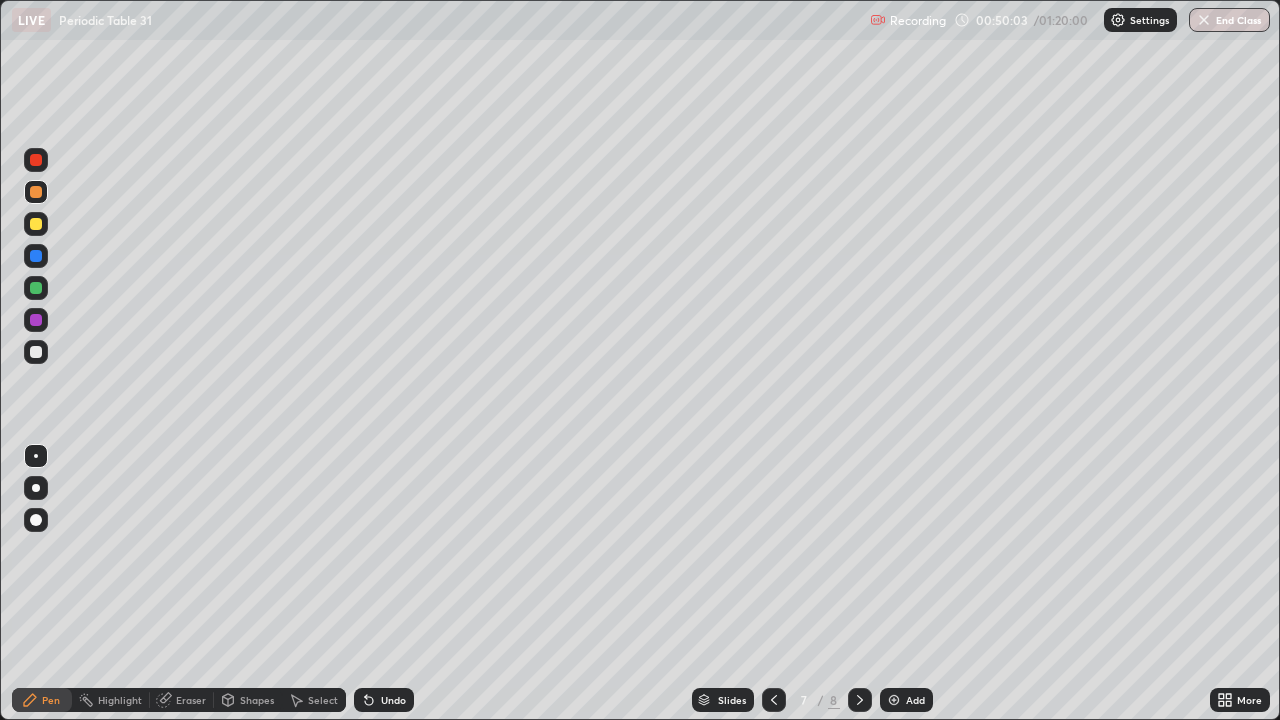 click at bounding box center [36, 192] 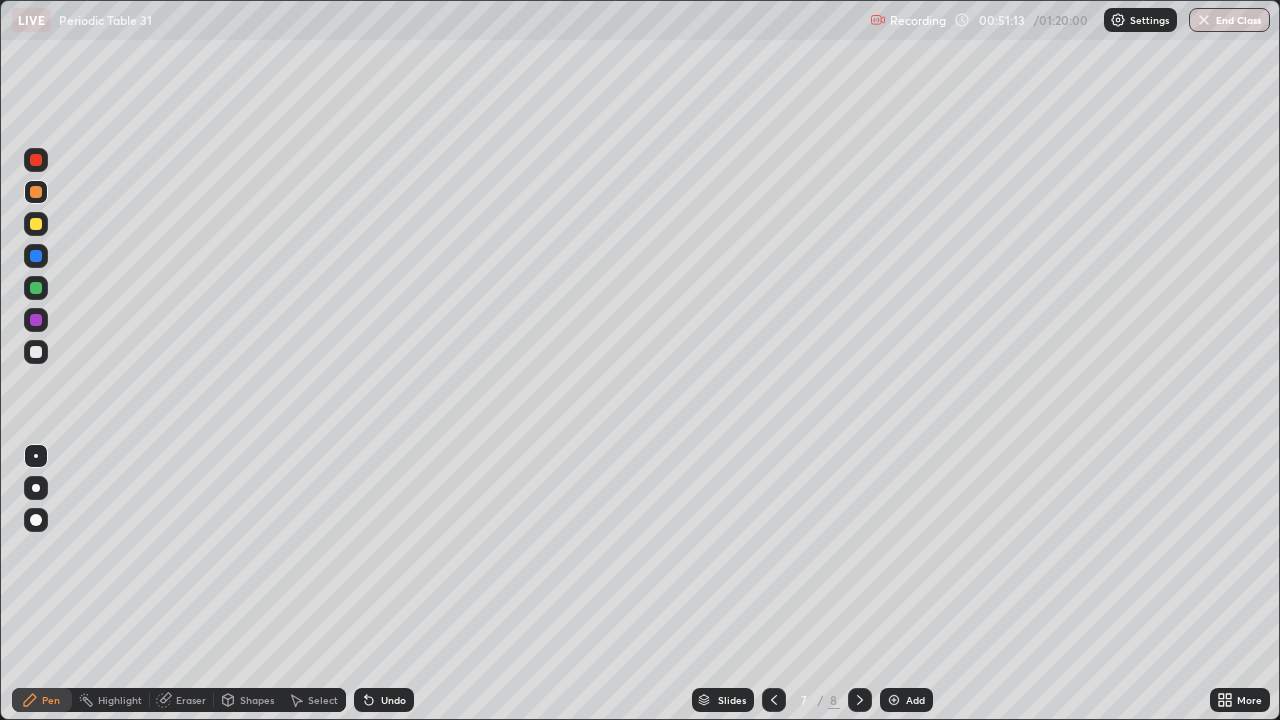 click at bounding box center (36, 224) 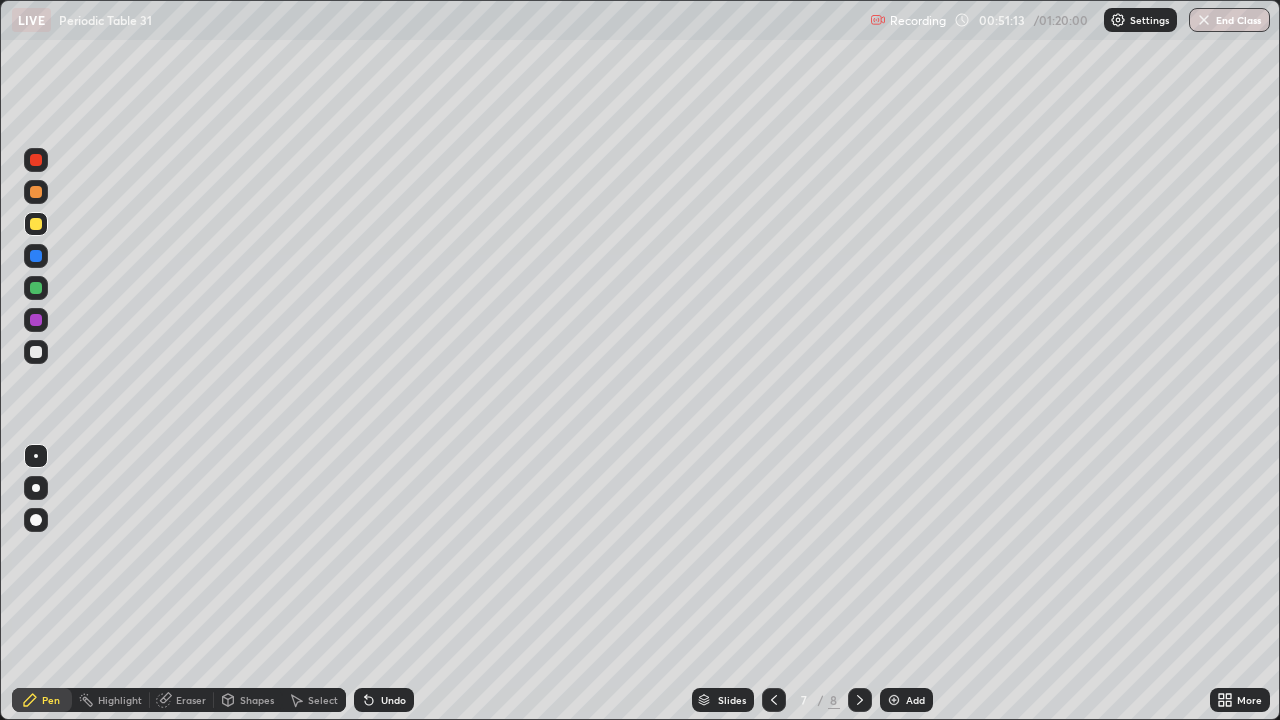 click at bounding box center (36, 224) 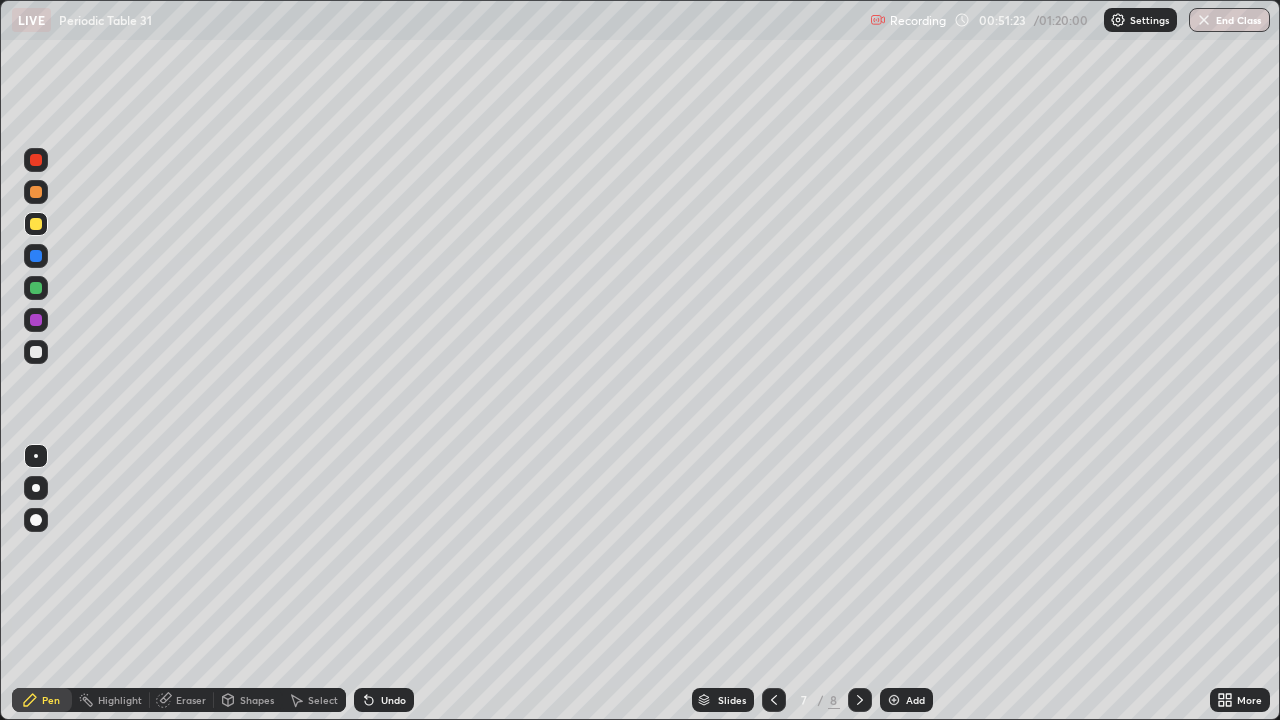 click at bounding box center (36, 352) 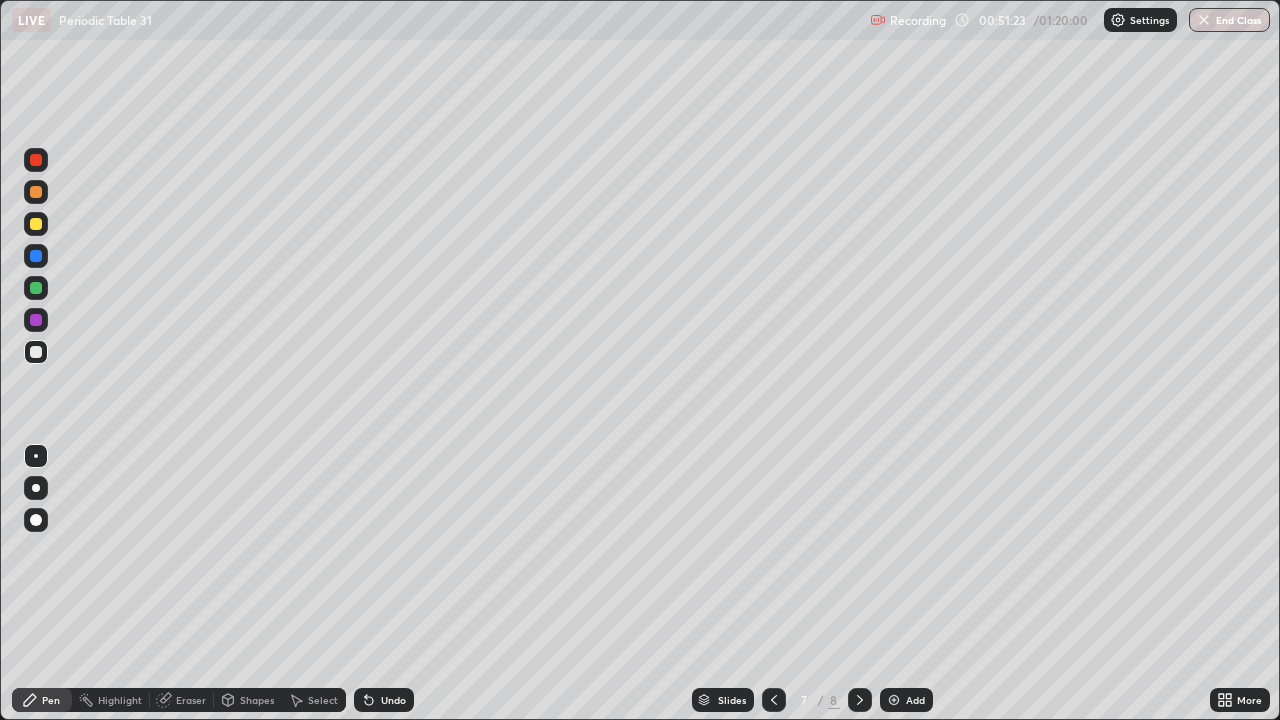 click at bounding box center [36, 352] 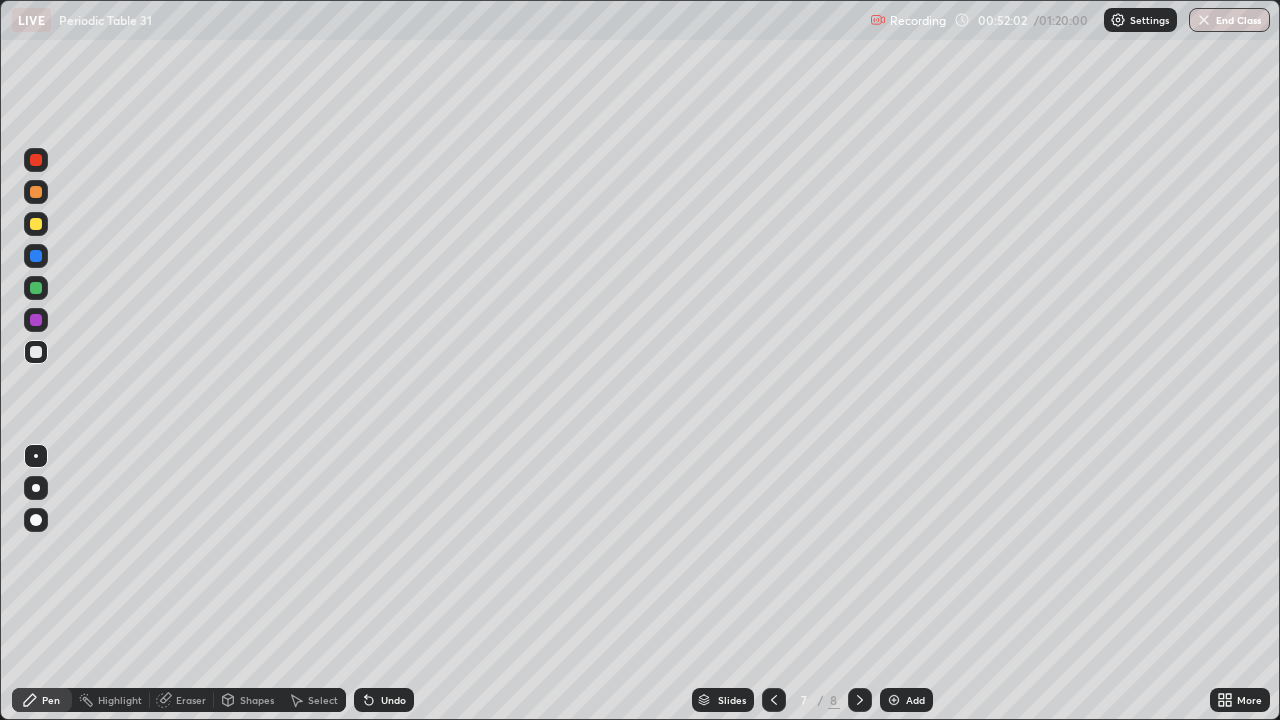 click at bounding box center [36, 224] 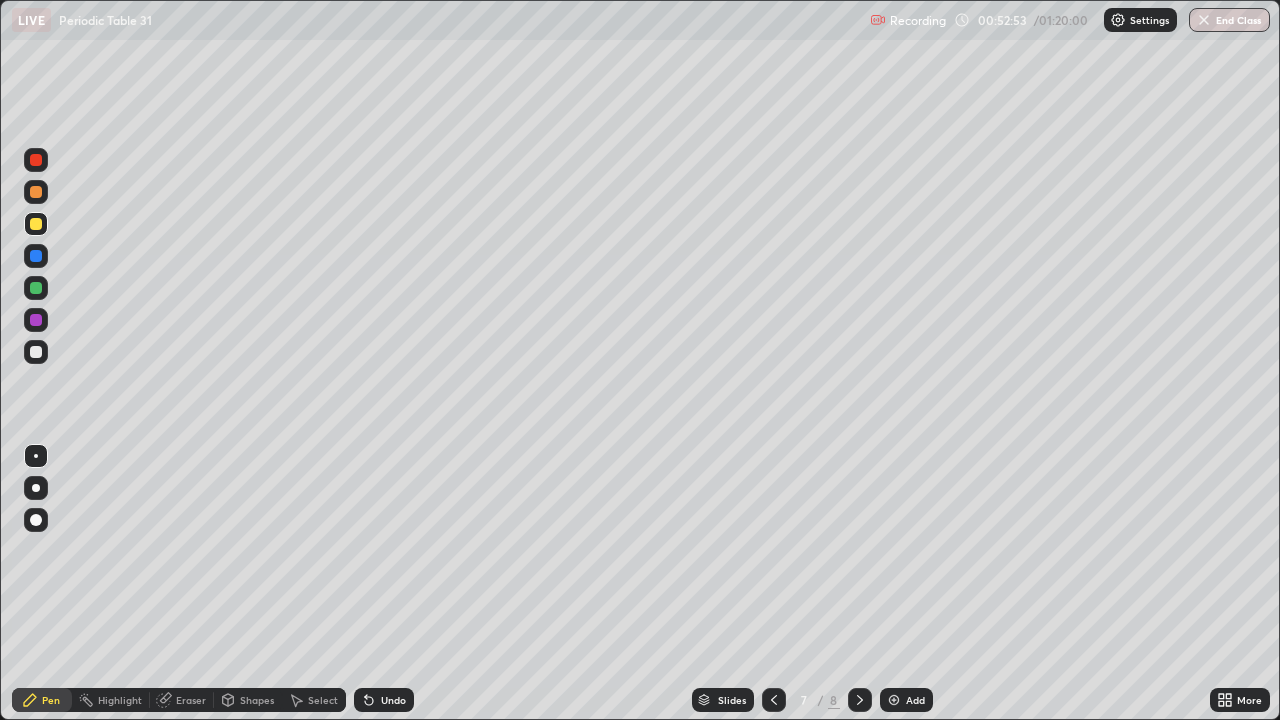 click at bounding box center (36, 288) 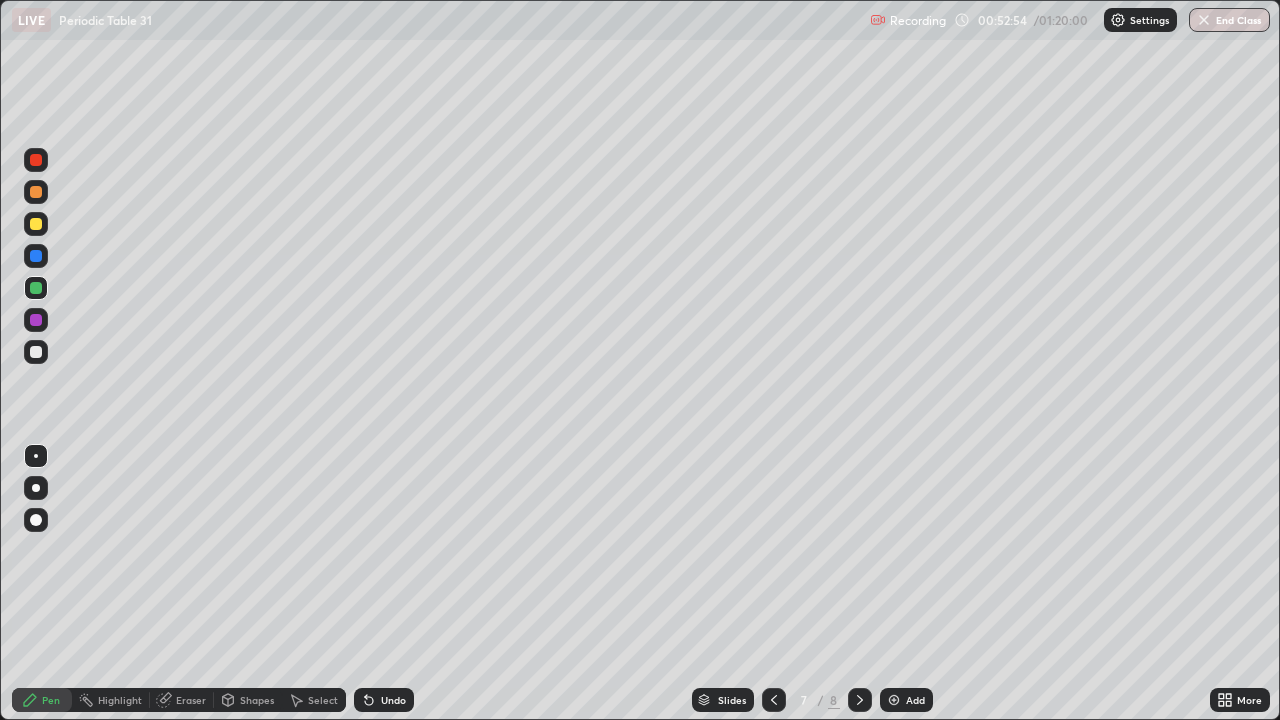 click at bounding box center (36, 288) 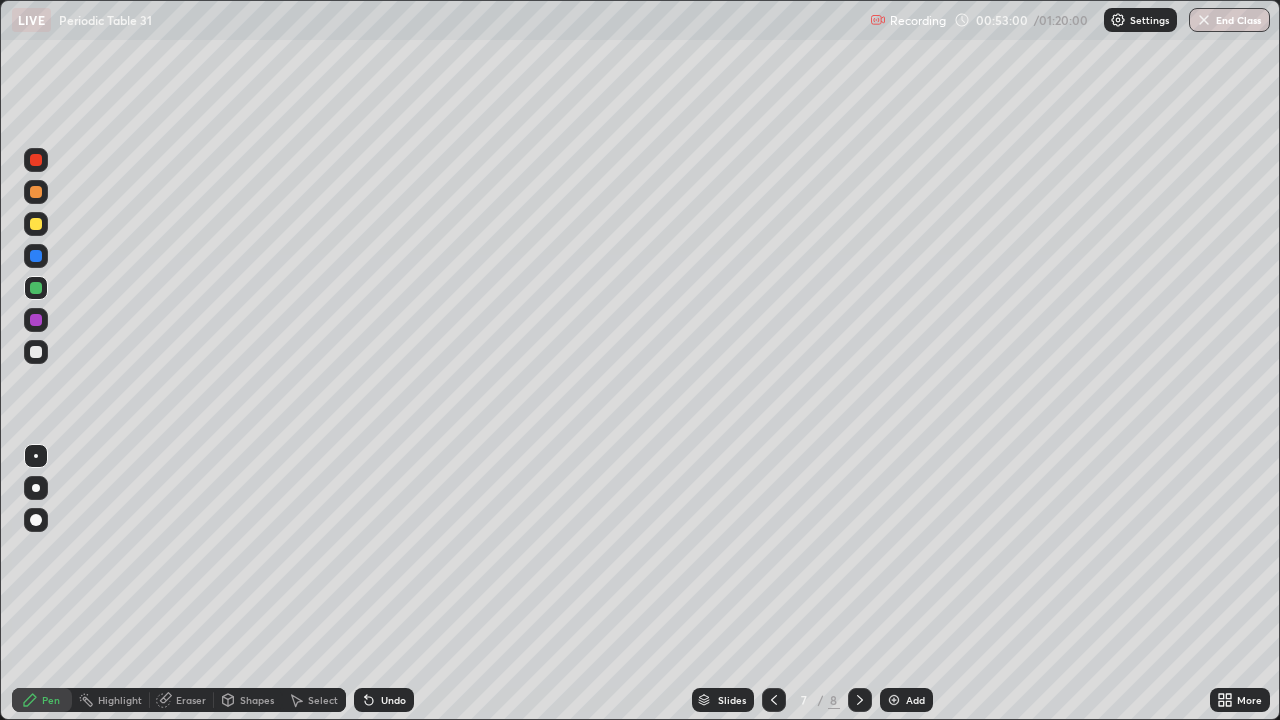 click at bounding box center [36, 192] 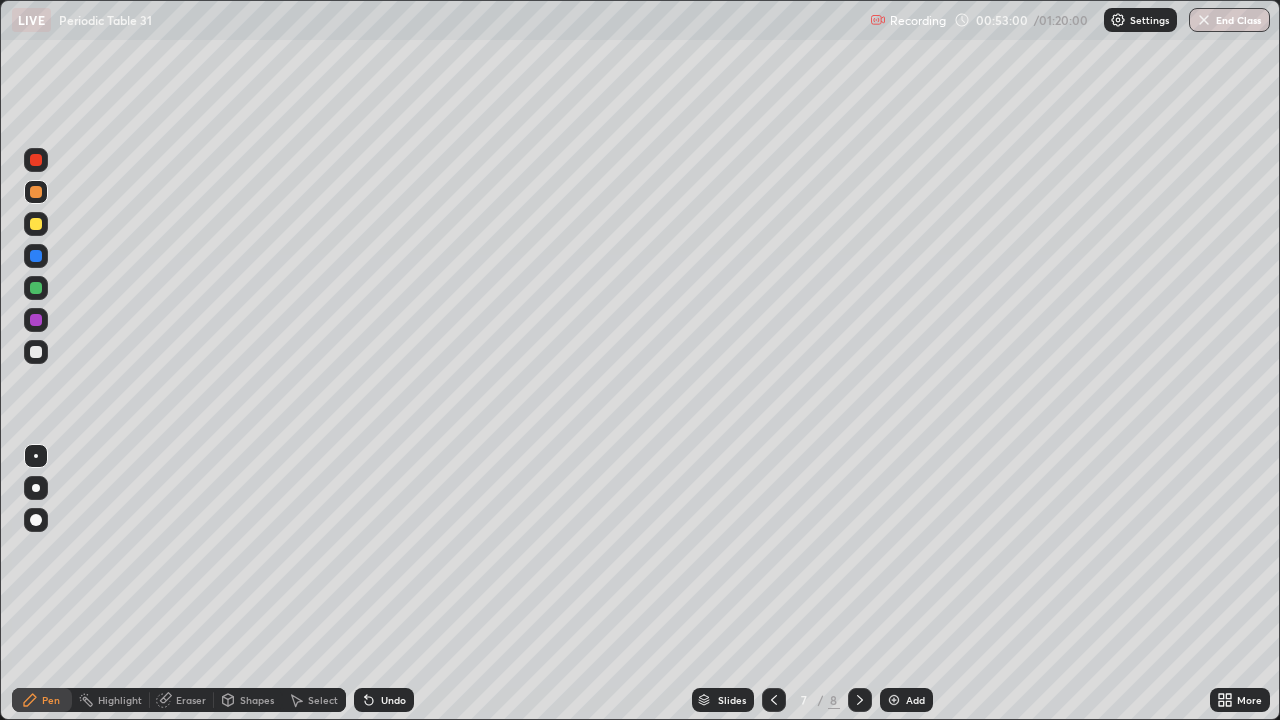 click at bounding box center (36, 192) 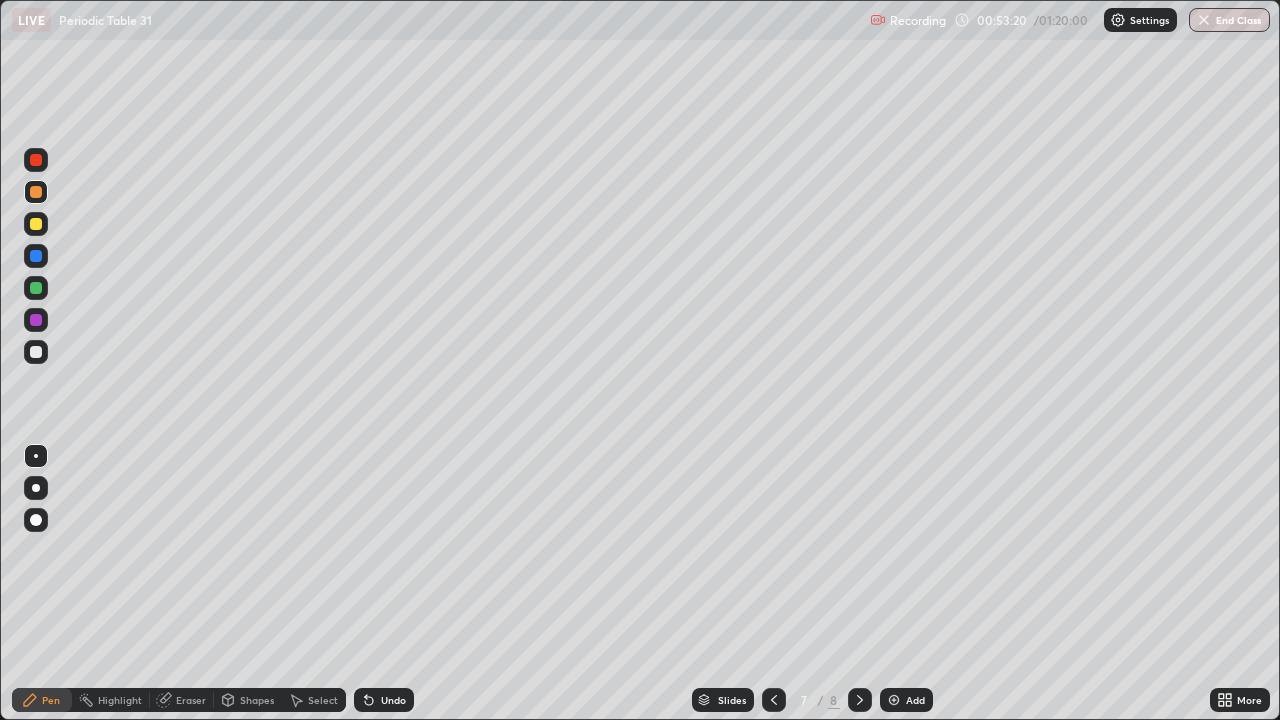 click at bounding box center [36, 224] 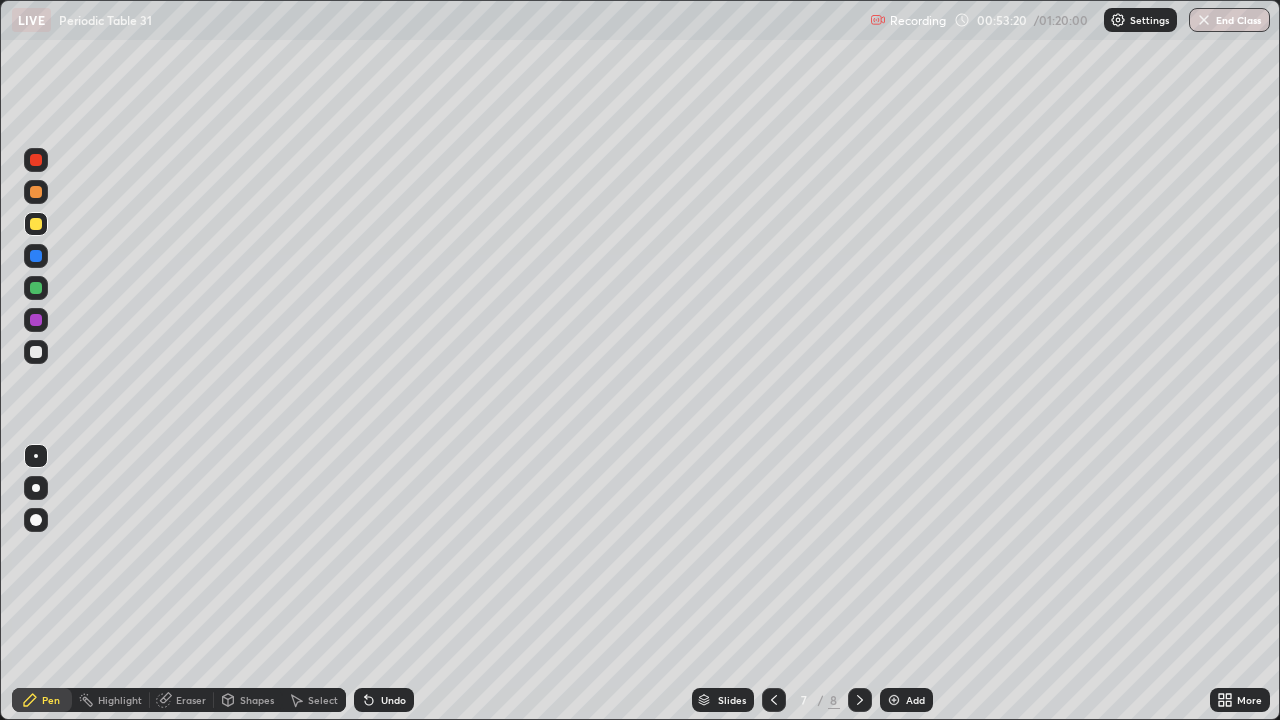 click at bounding box center [36, 224] 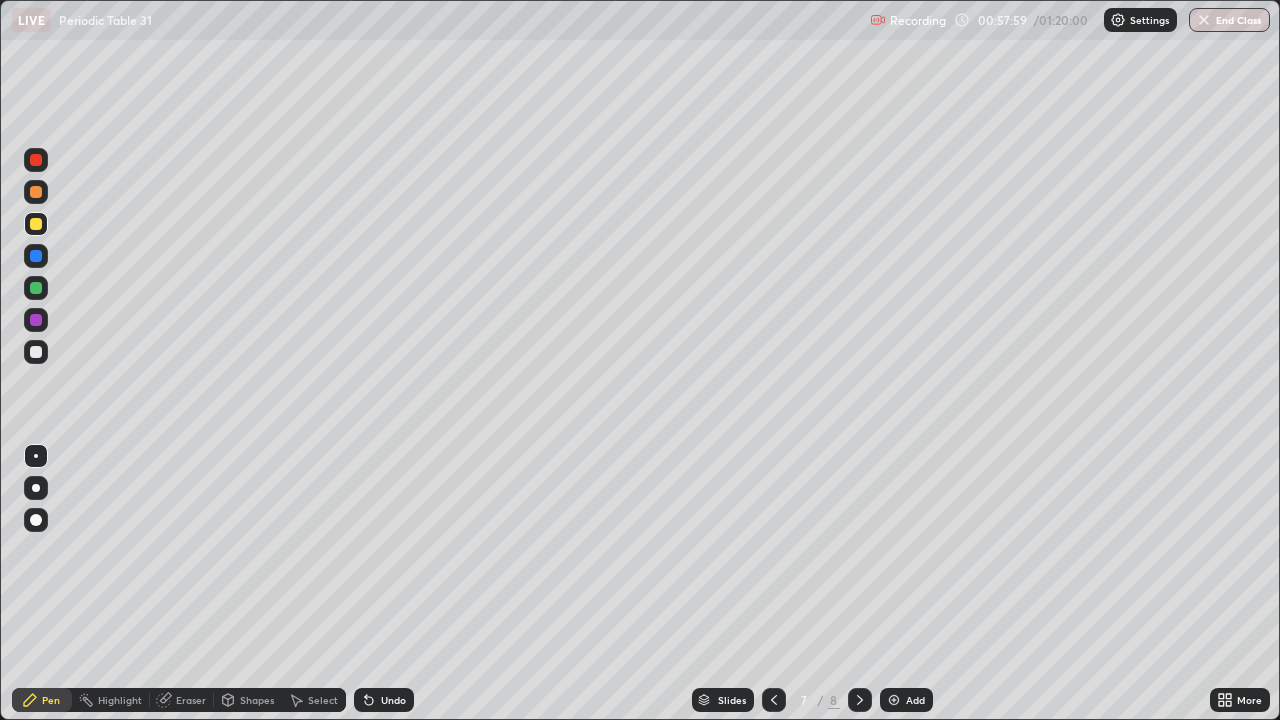 click on "Slides 7 / 8 Add" at bounding box center (812, 700) 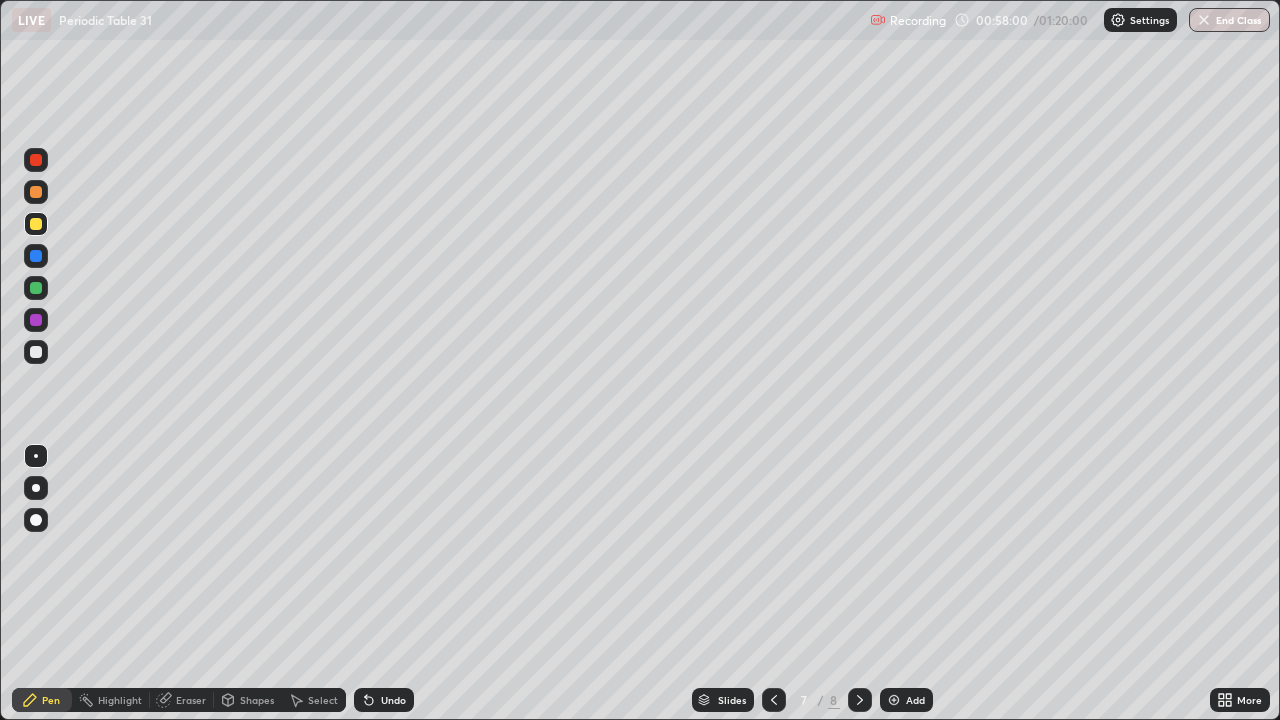 click on "Slides 7 / 8 Add" at bounding box center (812, 700) 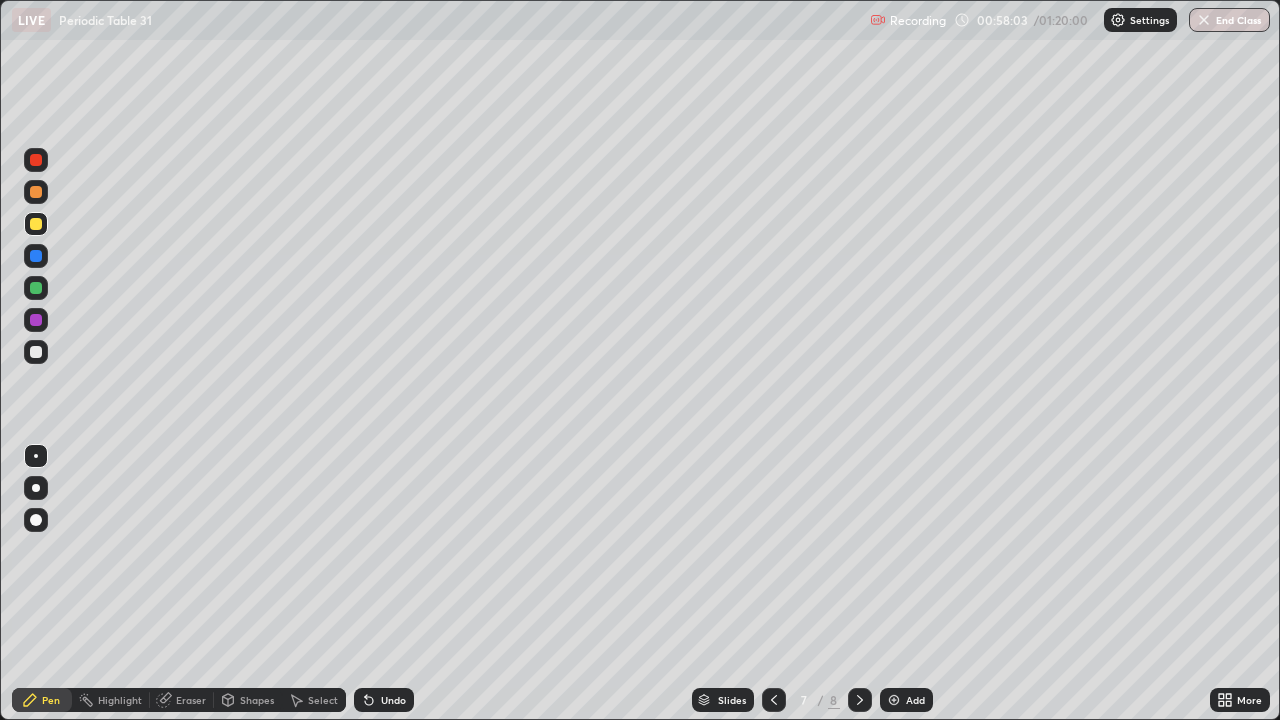 click on "Slides 7 / 8 Add" at bounding box center [812, 700] 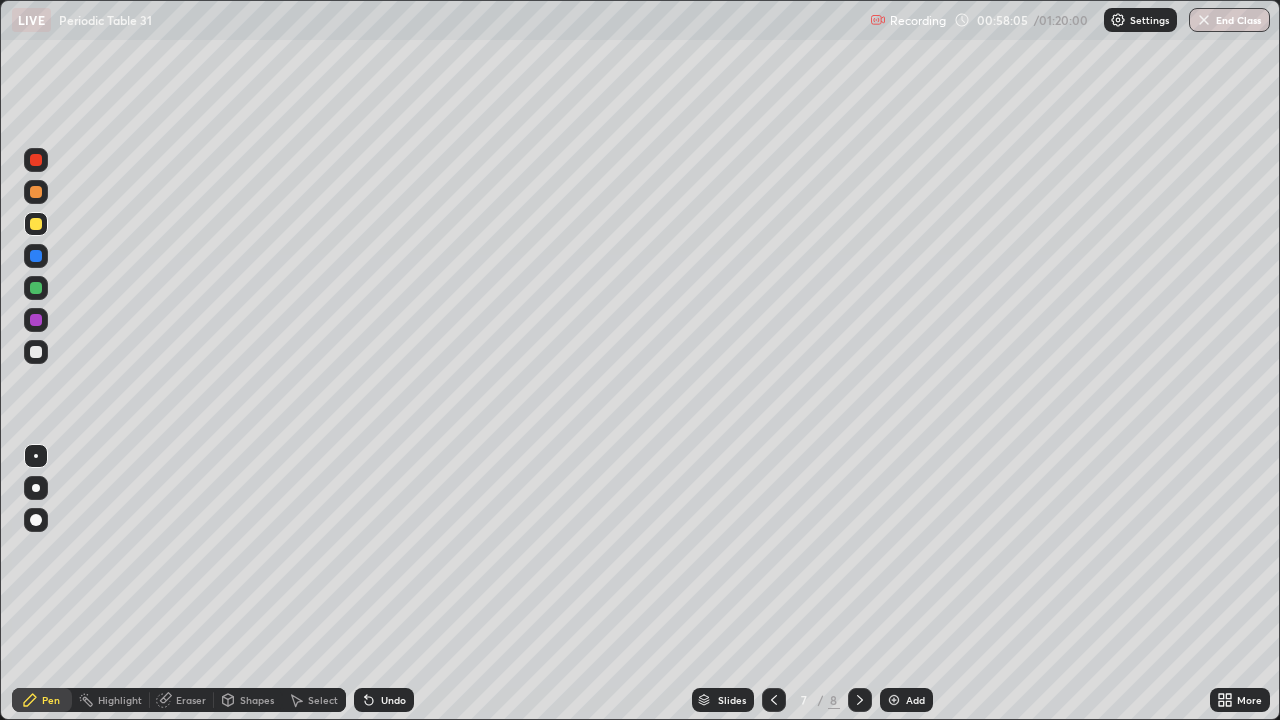 click on "Slides 7 / 8 Add" at bounding box center [812, 700] 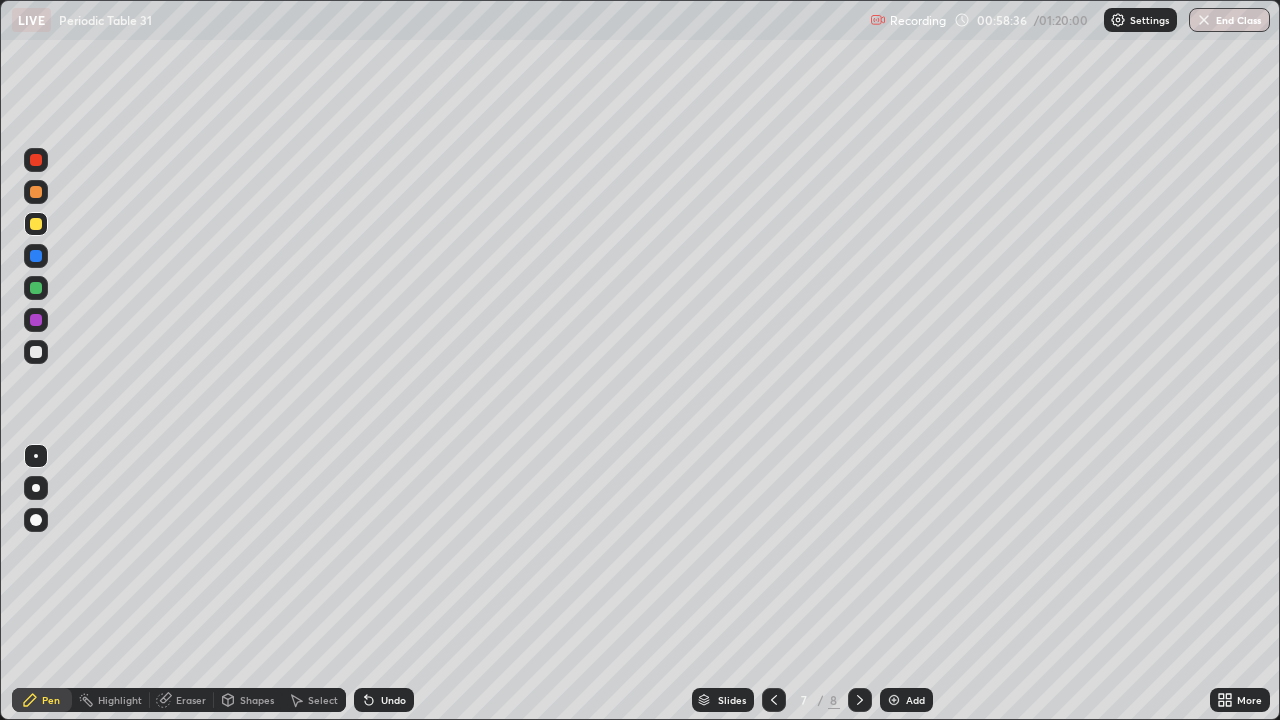 click at bounding box center [894, 700] 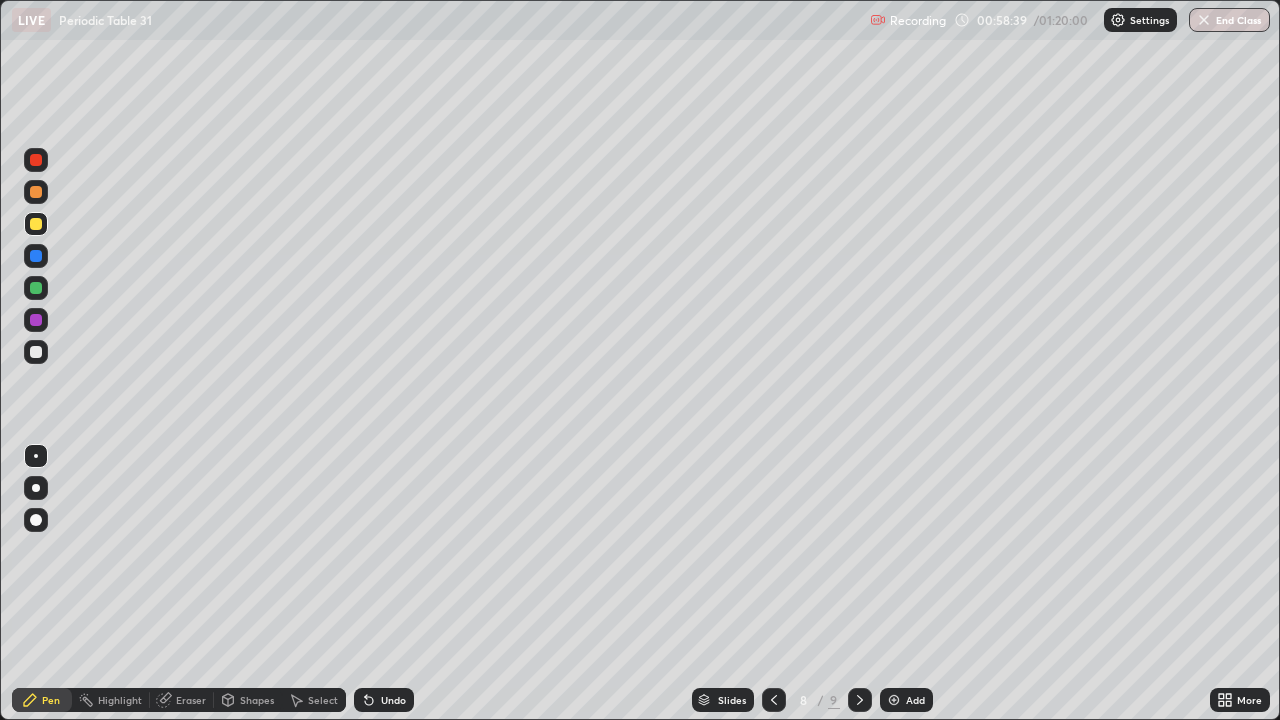 click at bounding box center (36, 192) 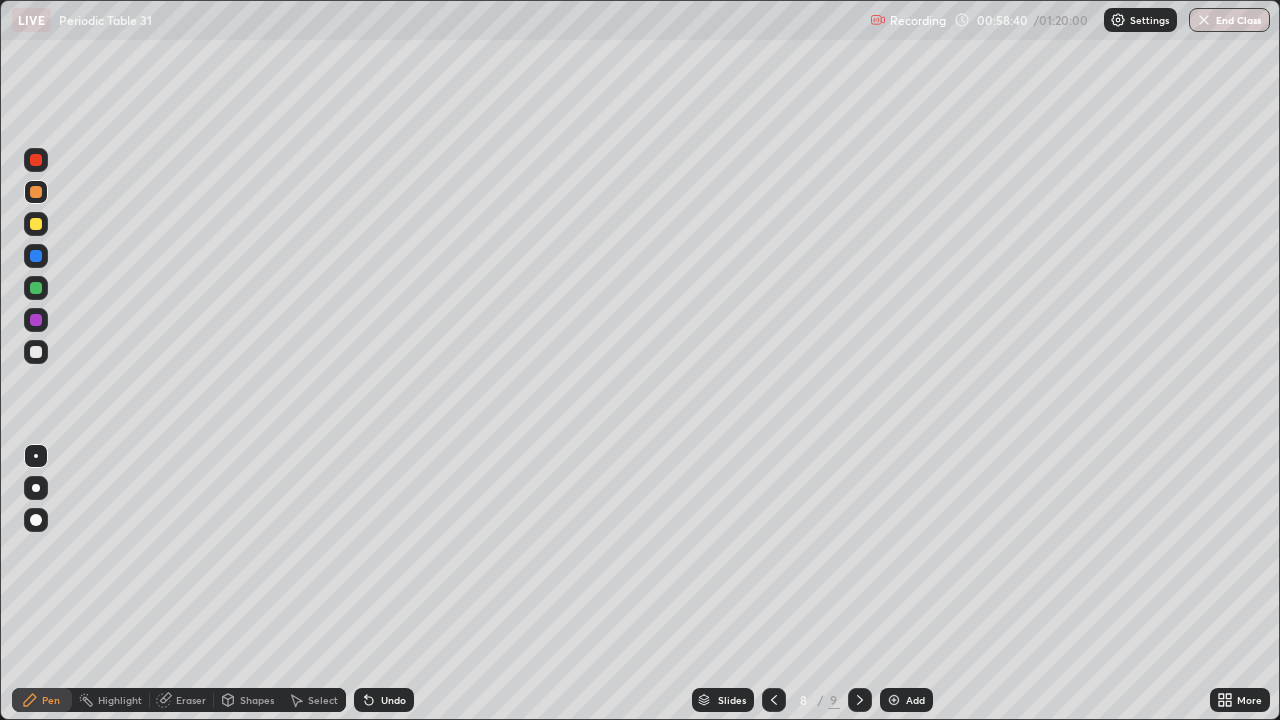 click at bounding box center [36, 192] 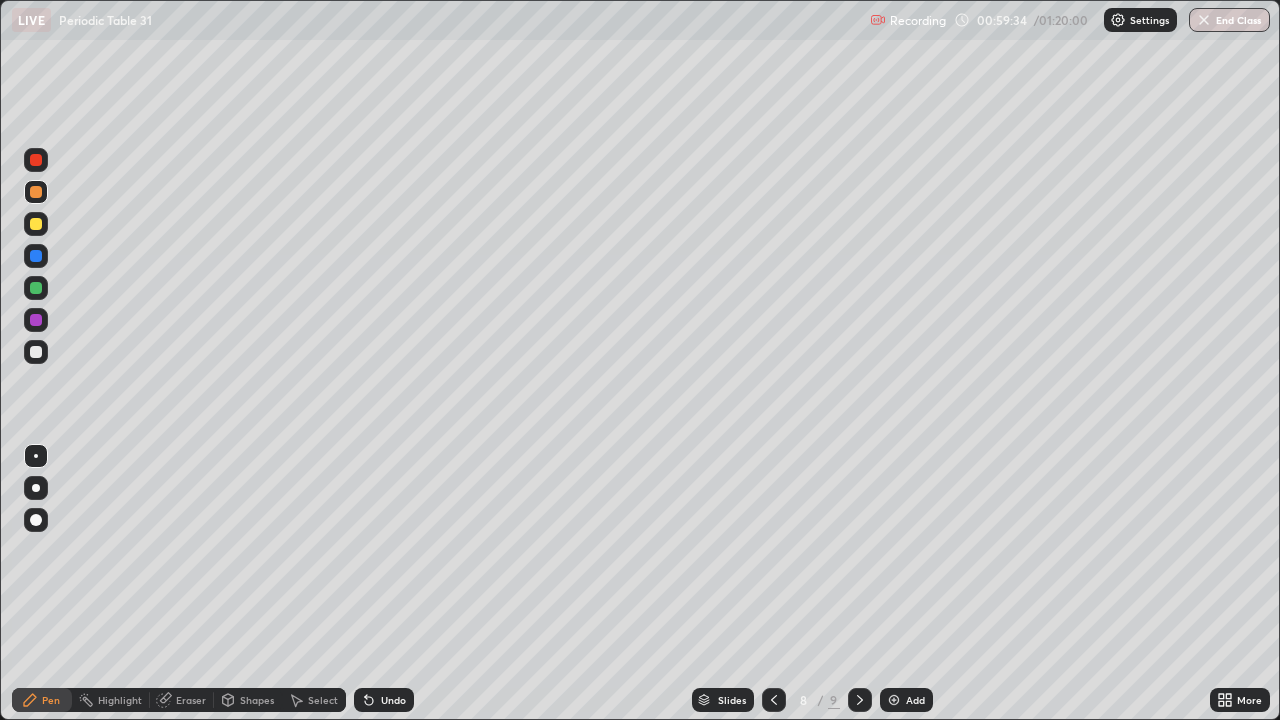 click at bounding box center [36, 224] 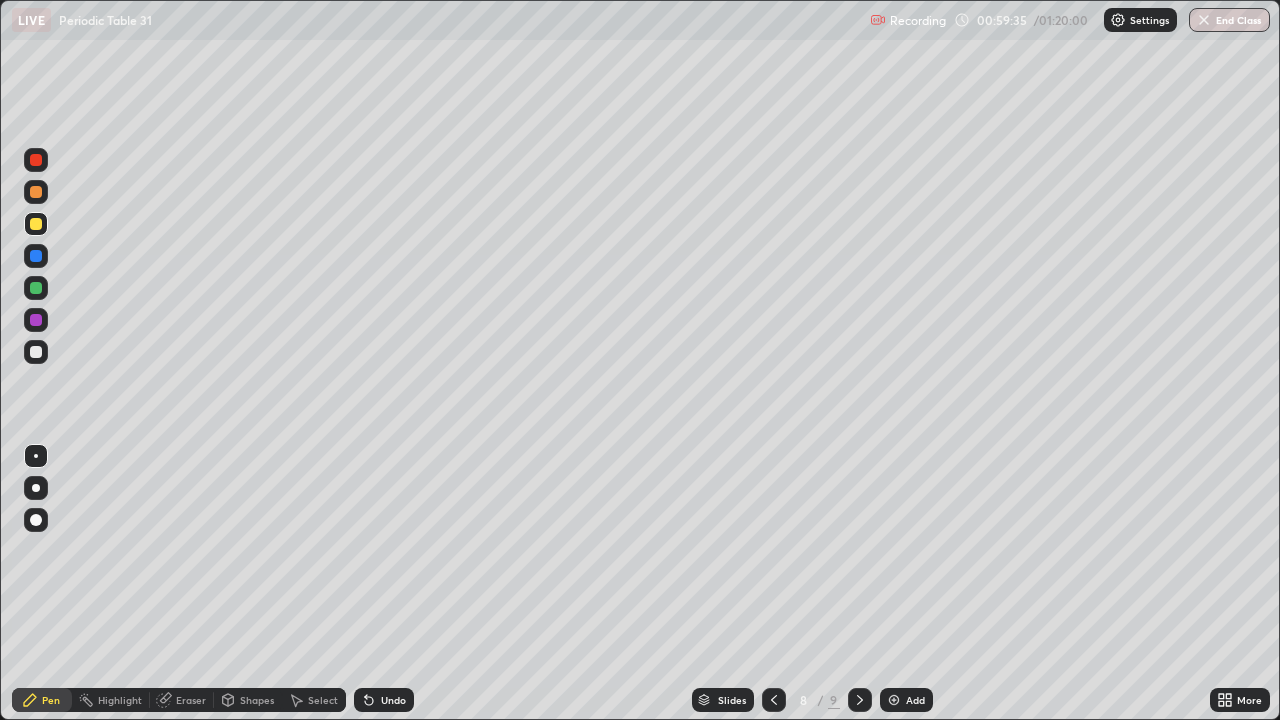 click at bounding box center [36, 224] 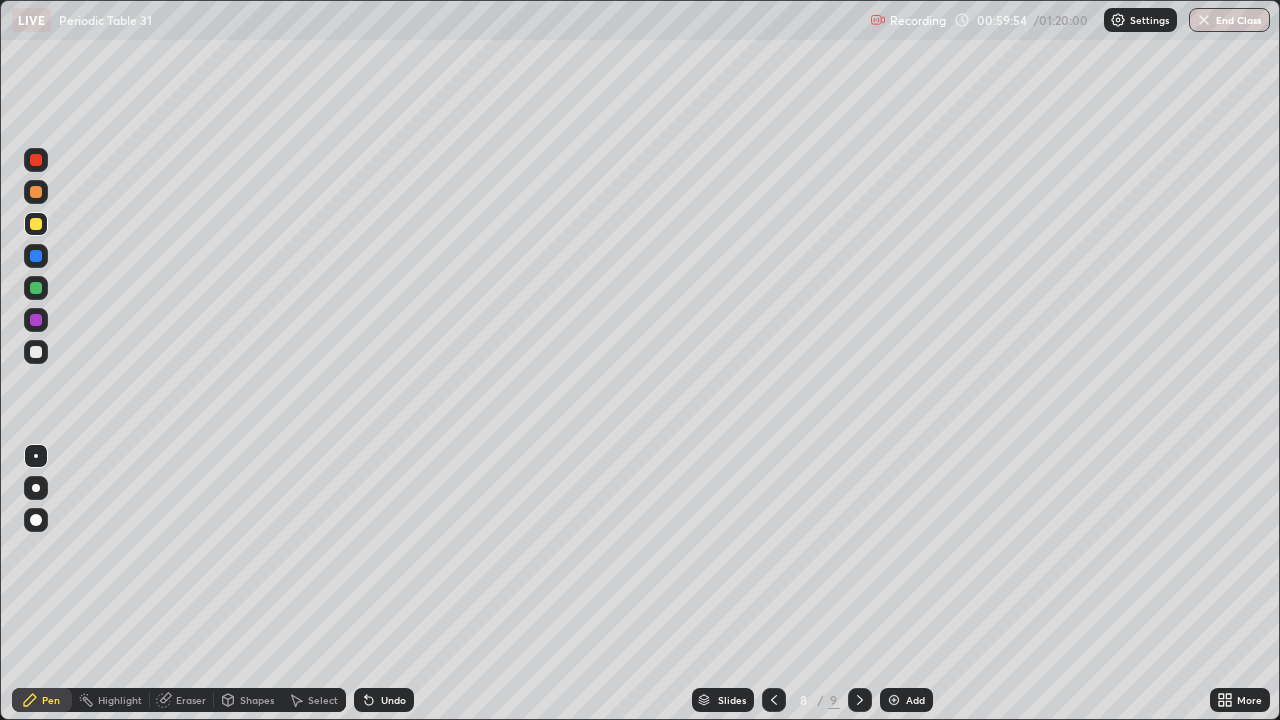 click 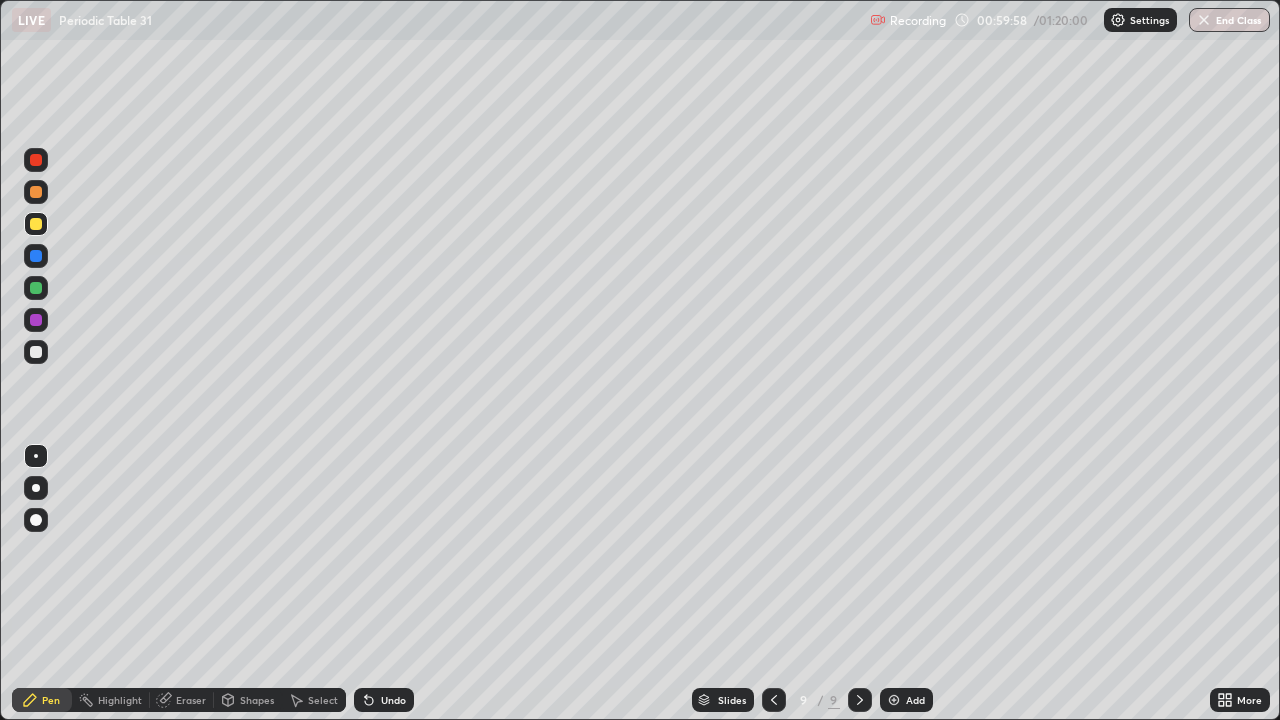 click at bounding box center (774, 700) 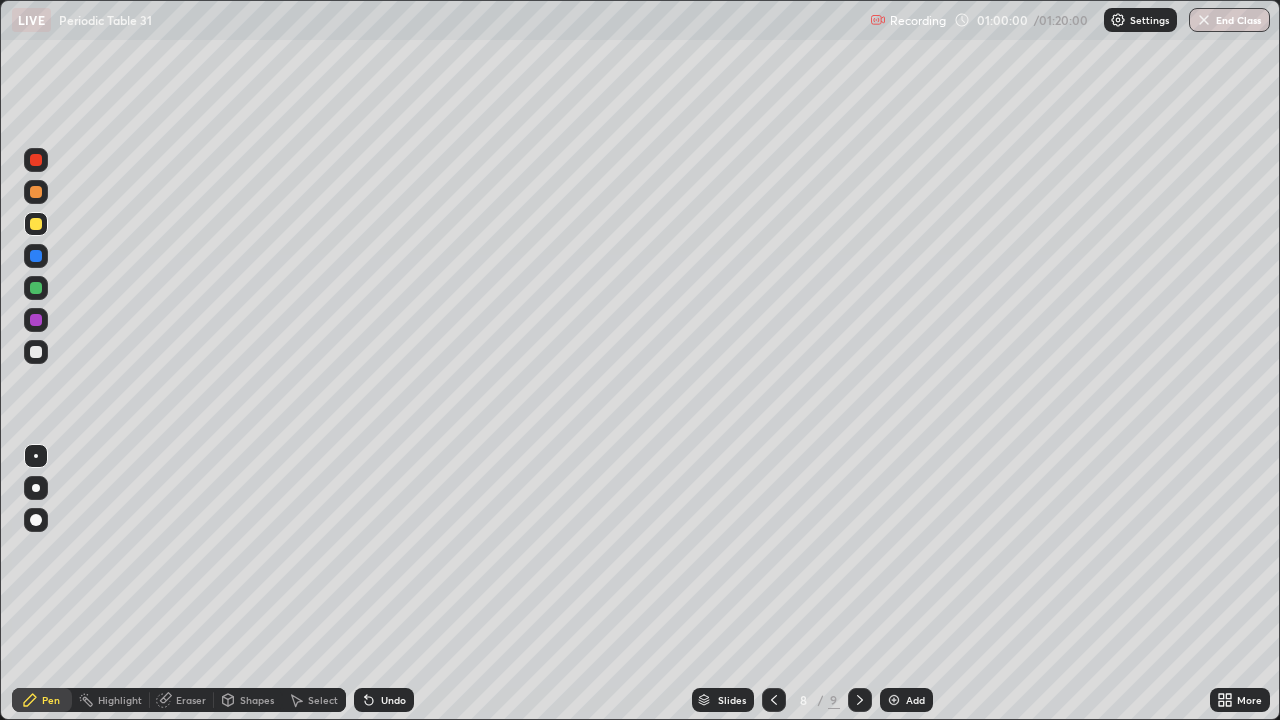click 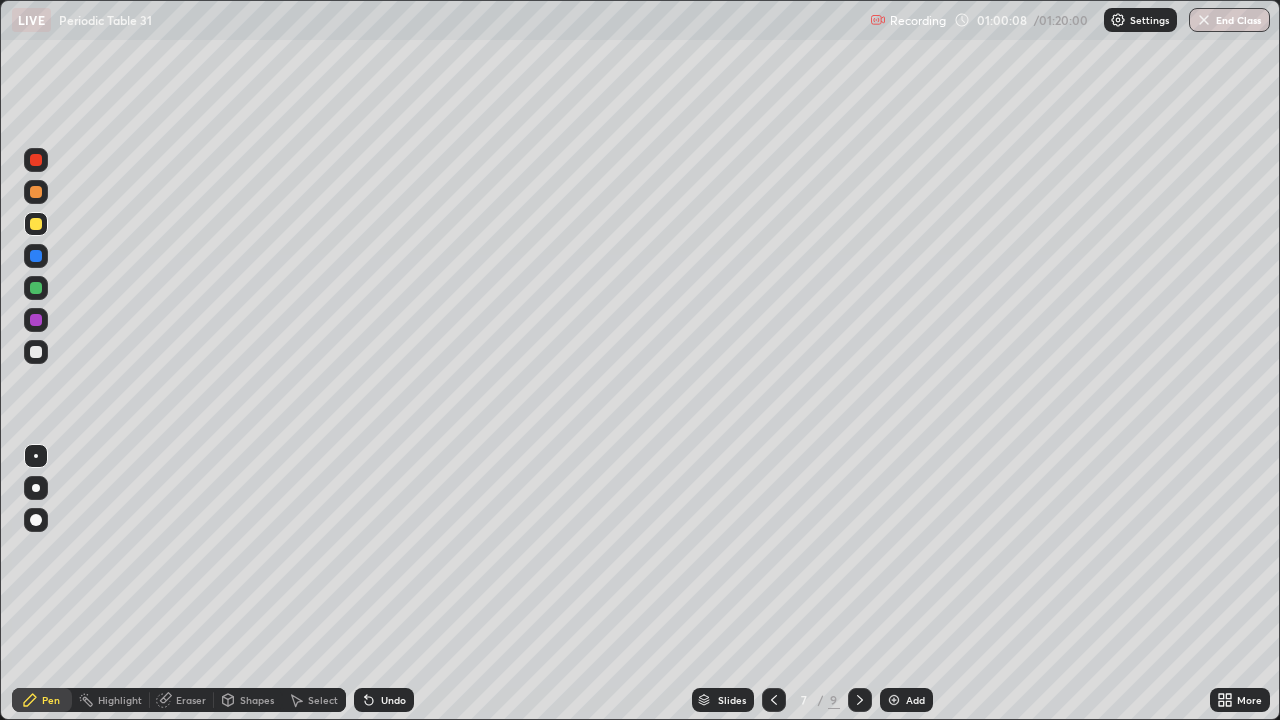 click 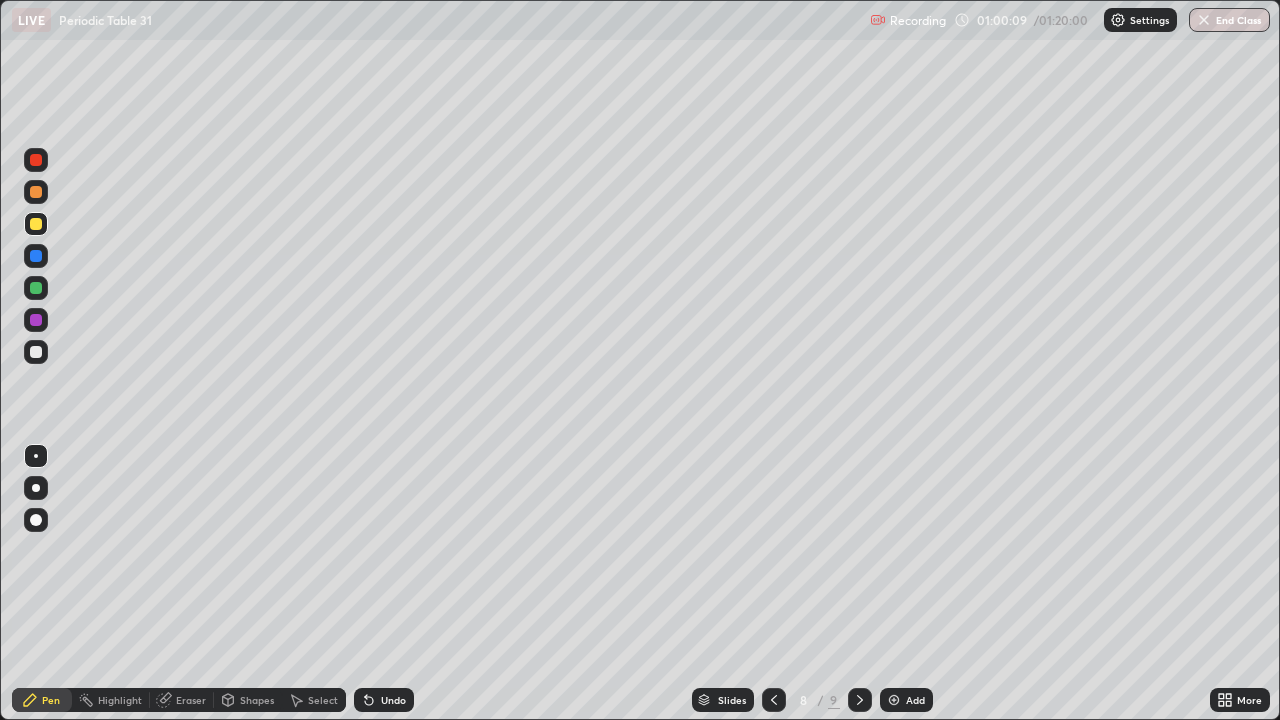 click at bounding box center (860, 700) 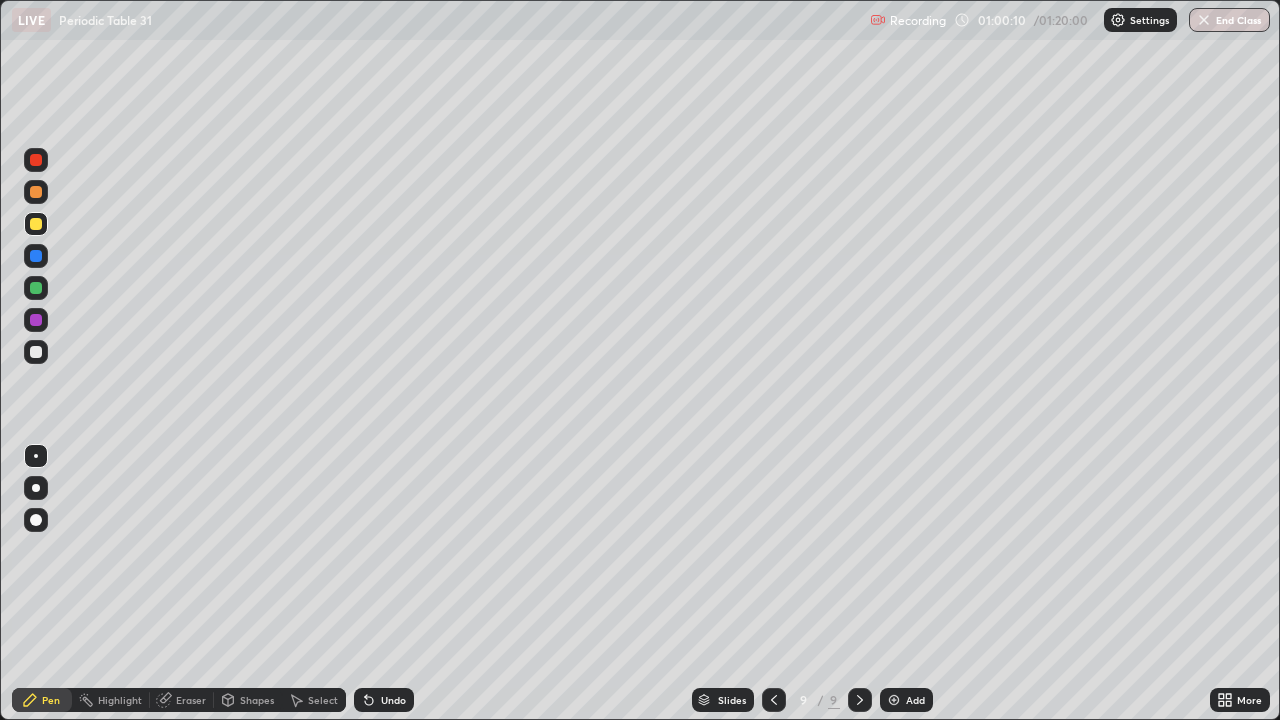 click 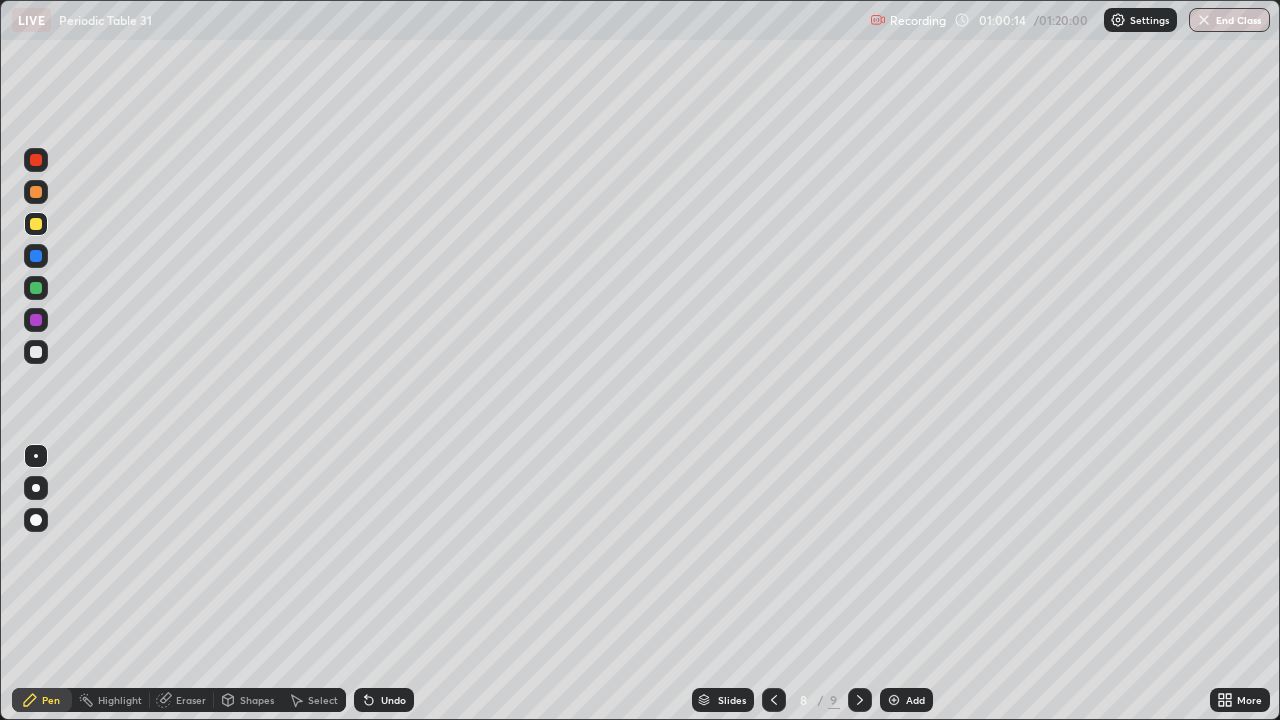 click at bounding box center (36, 352) 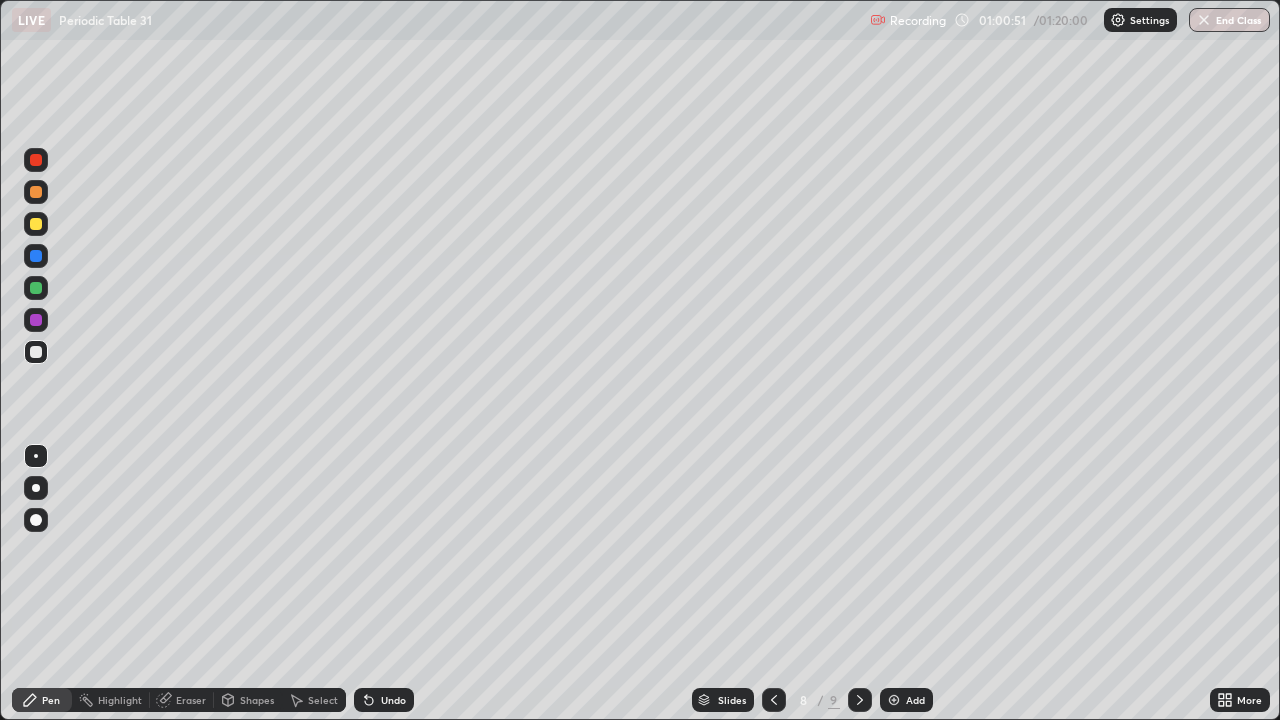 click at bounding box center (36, 224) 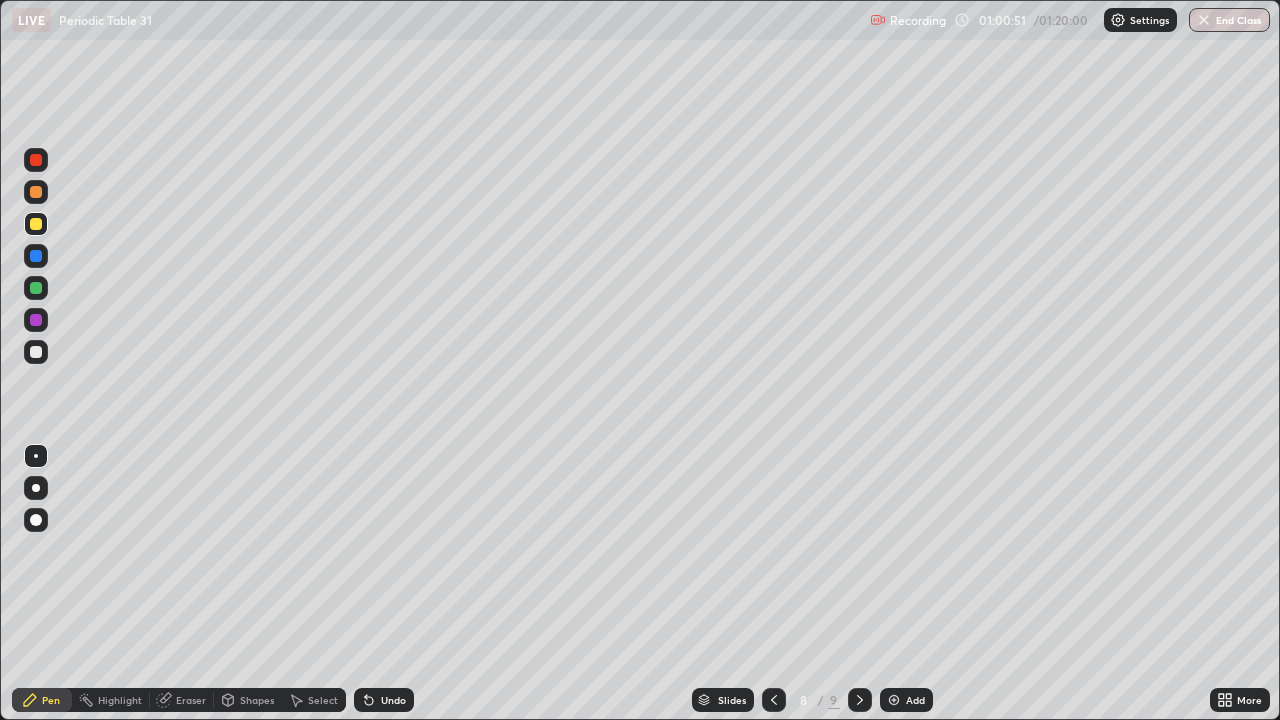 click at bounding box center (36, 224) 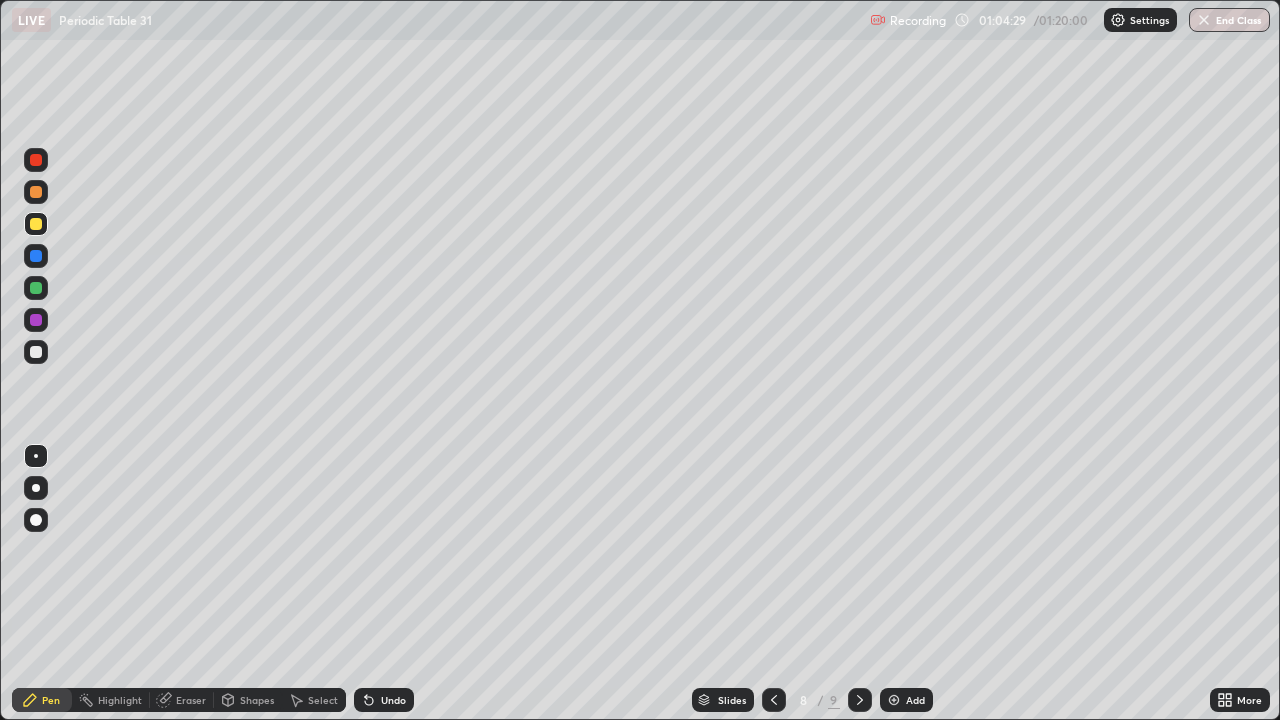 click at bounding box center [36, 288] 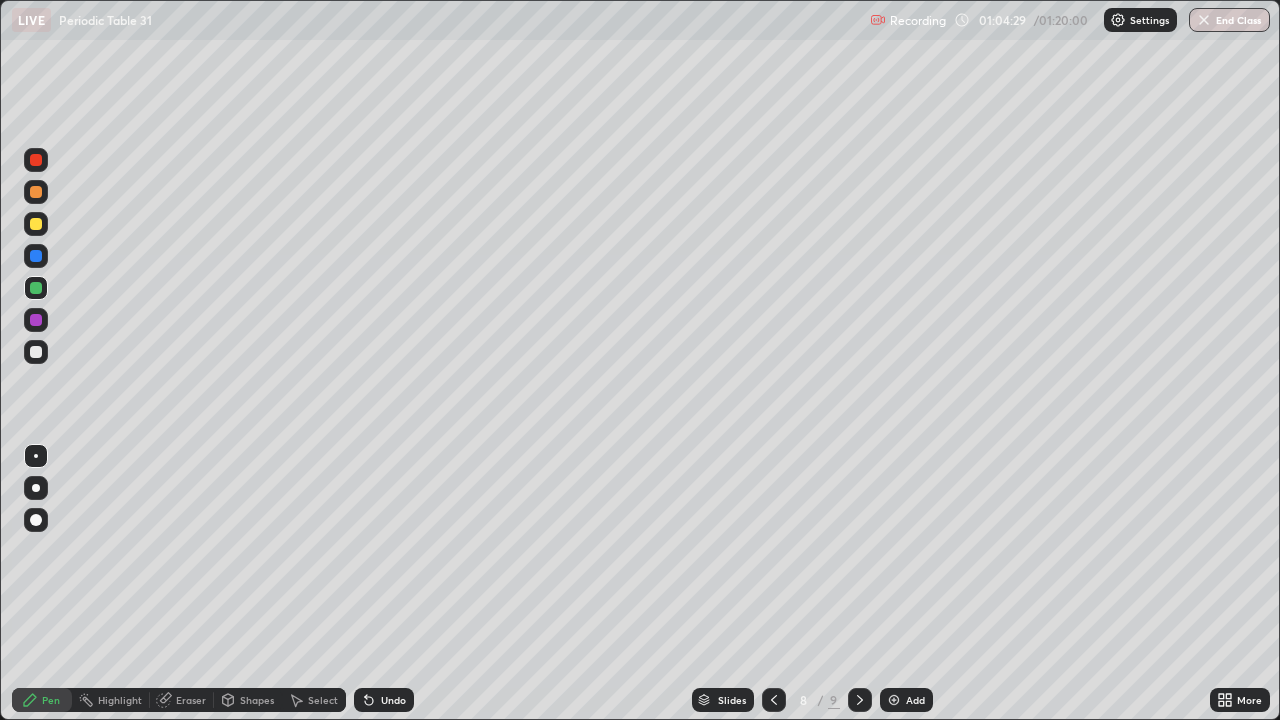 click at bounding box center [36, 288] 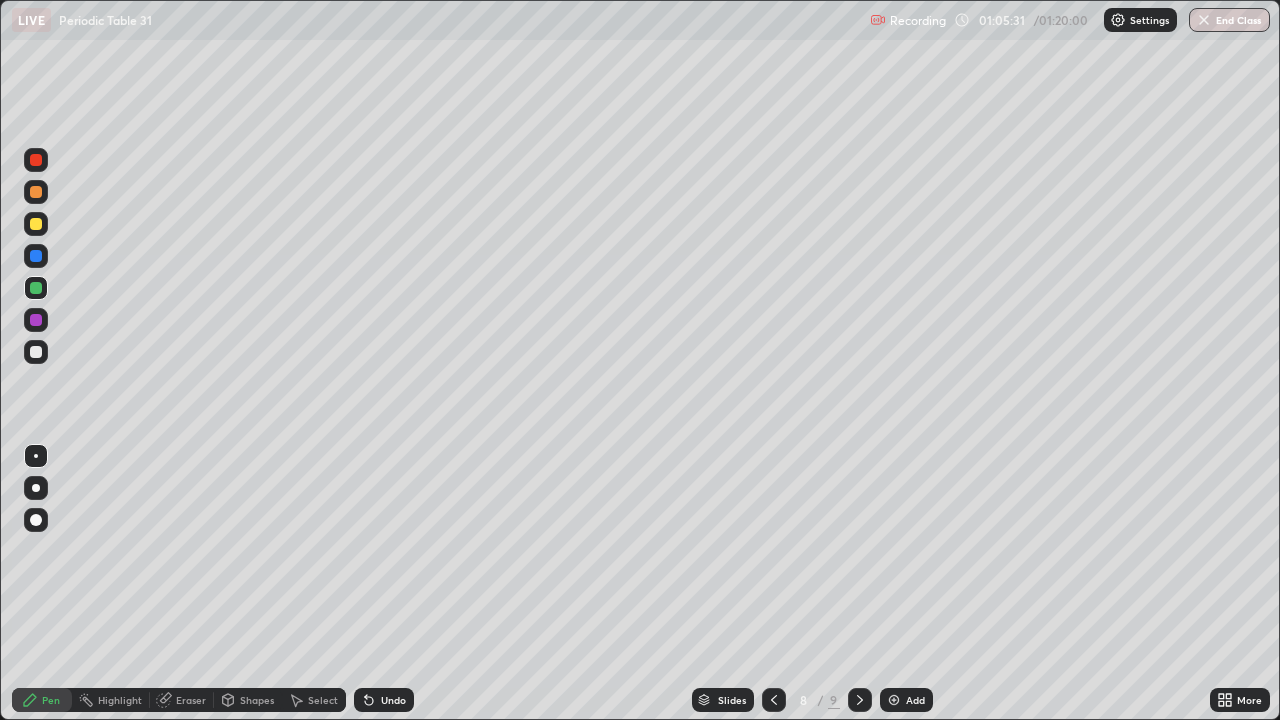 click at bounding box center (36, 224) 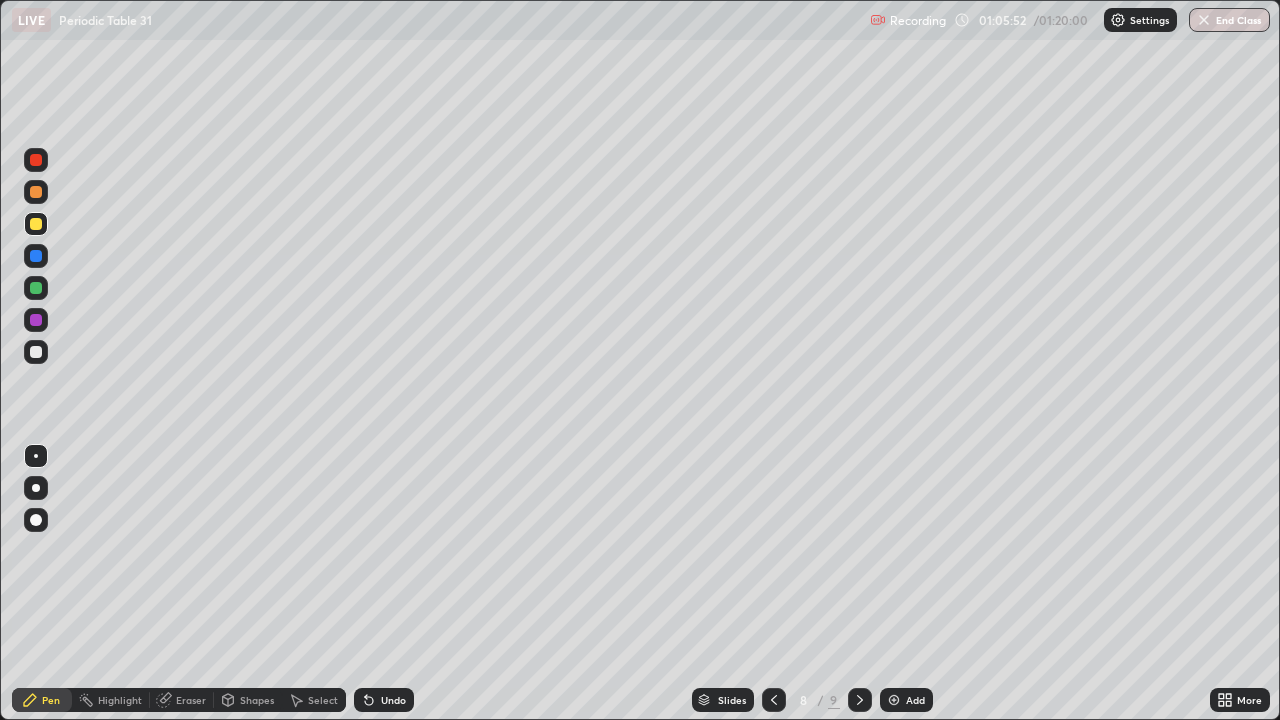 click at bounding box center [36, 192] 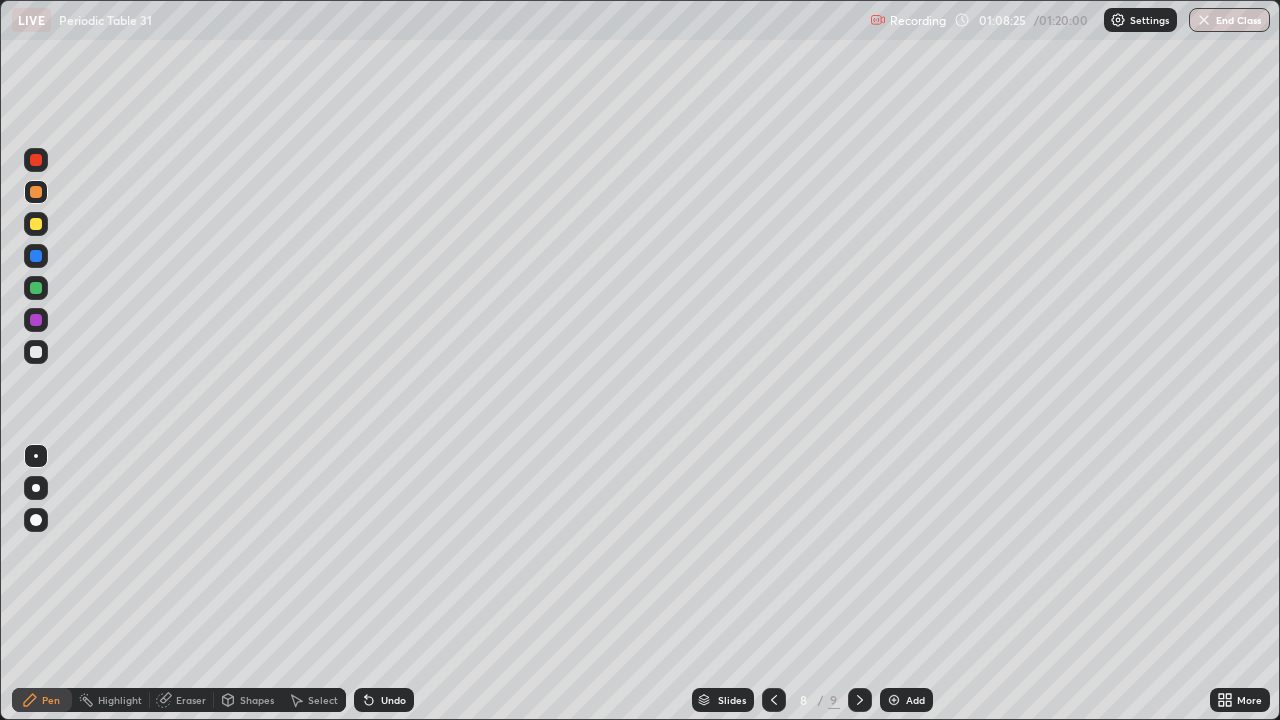 click at bounding box center [894, 700] 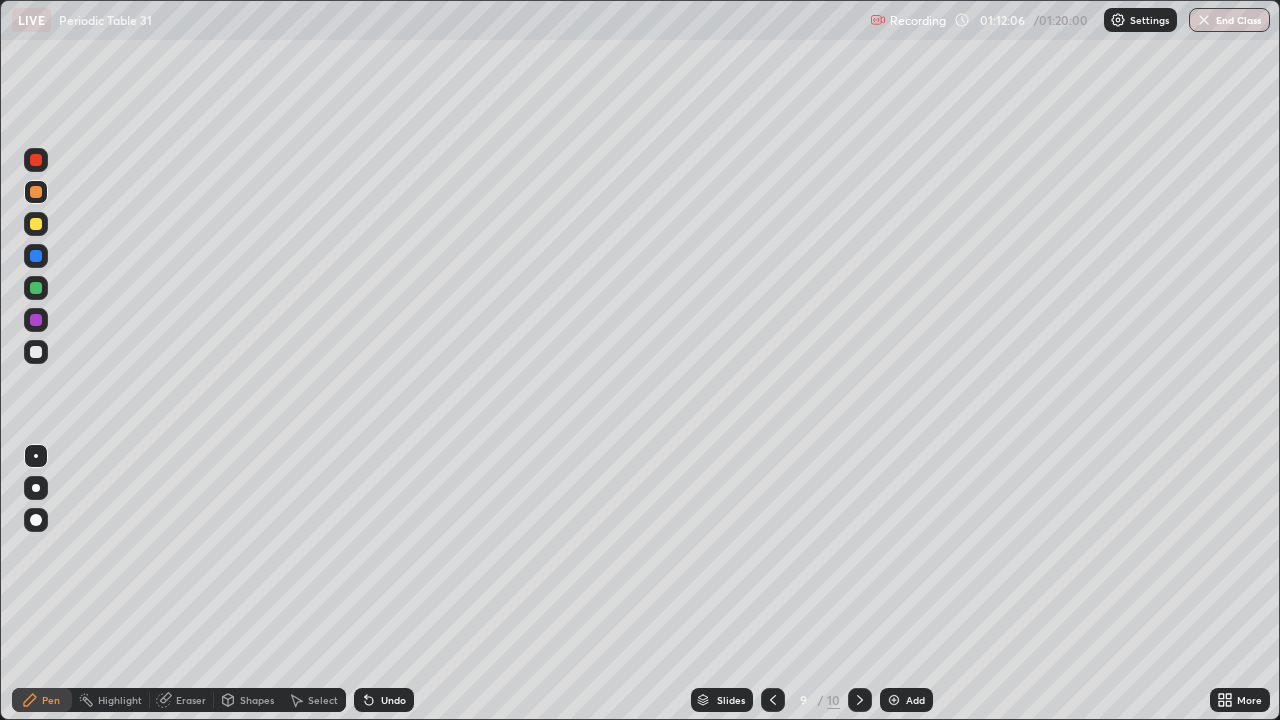 click at bounding box center [36, 352] 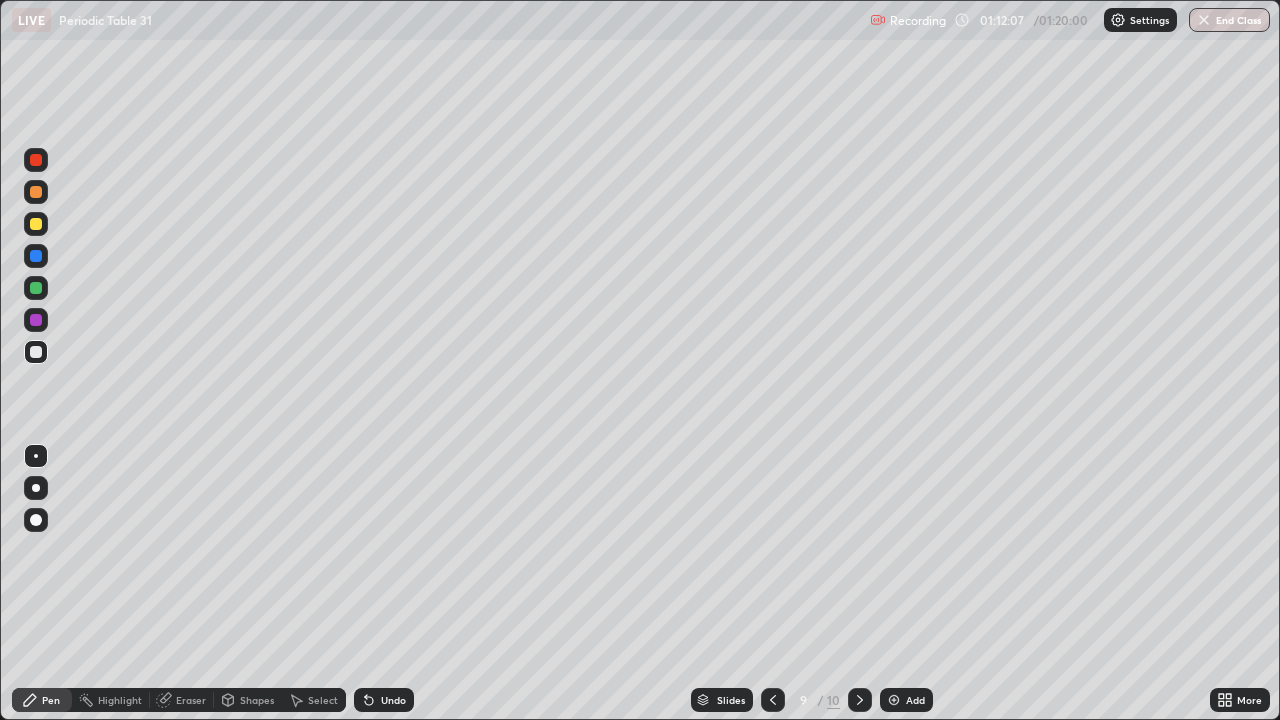 click at bounding box center (36, 352) 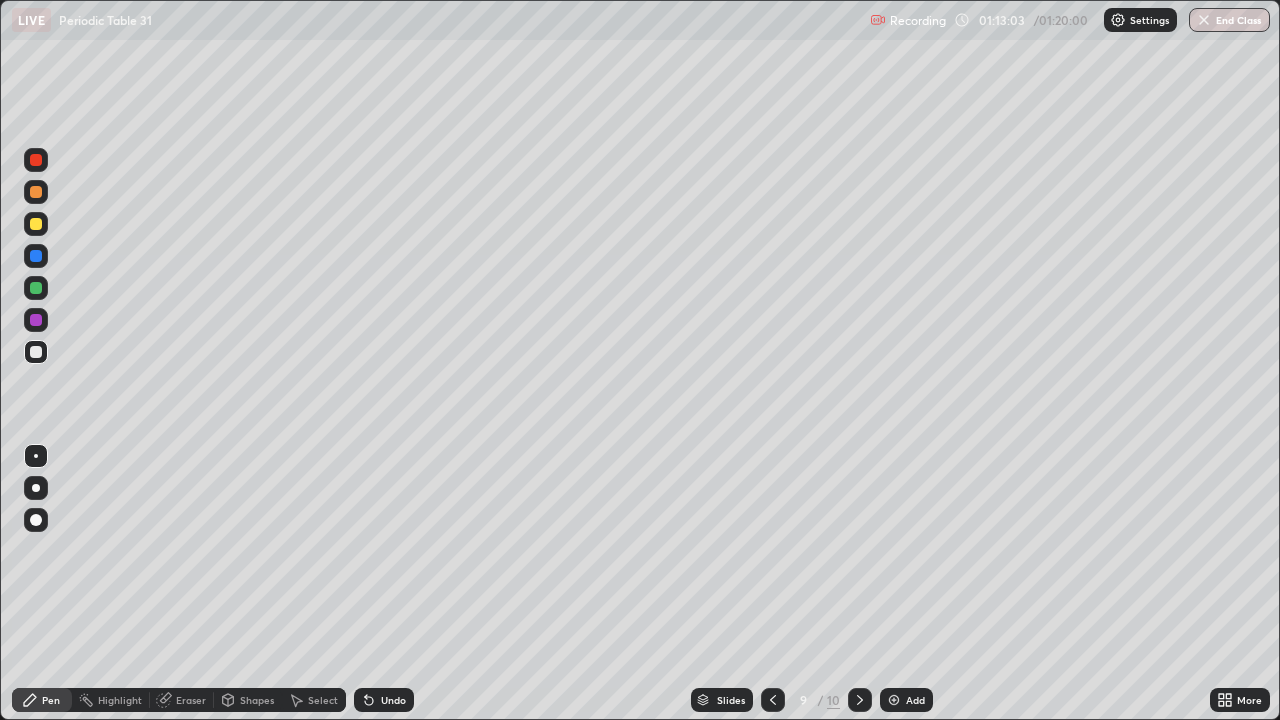 click at bounding box center (36, 192) 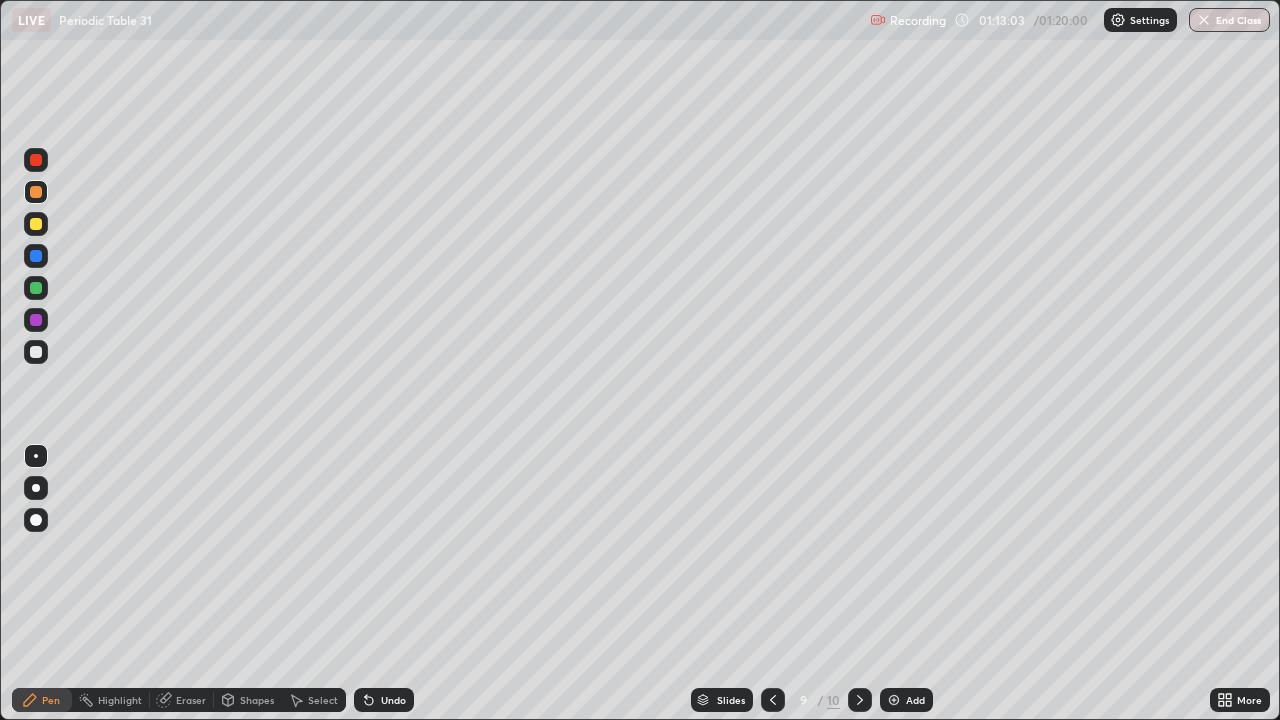 click at bounding box center (36, 192) 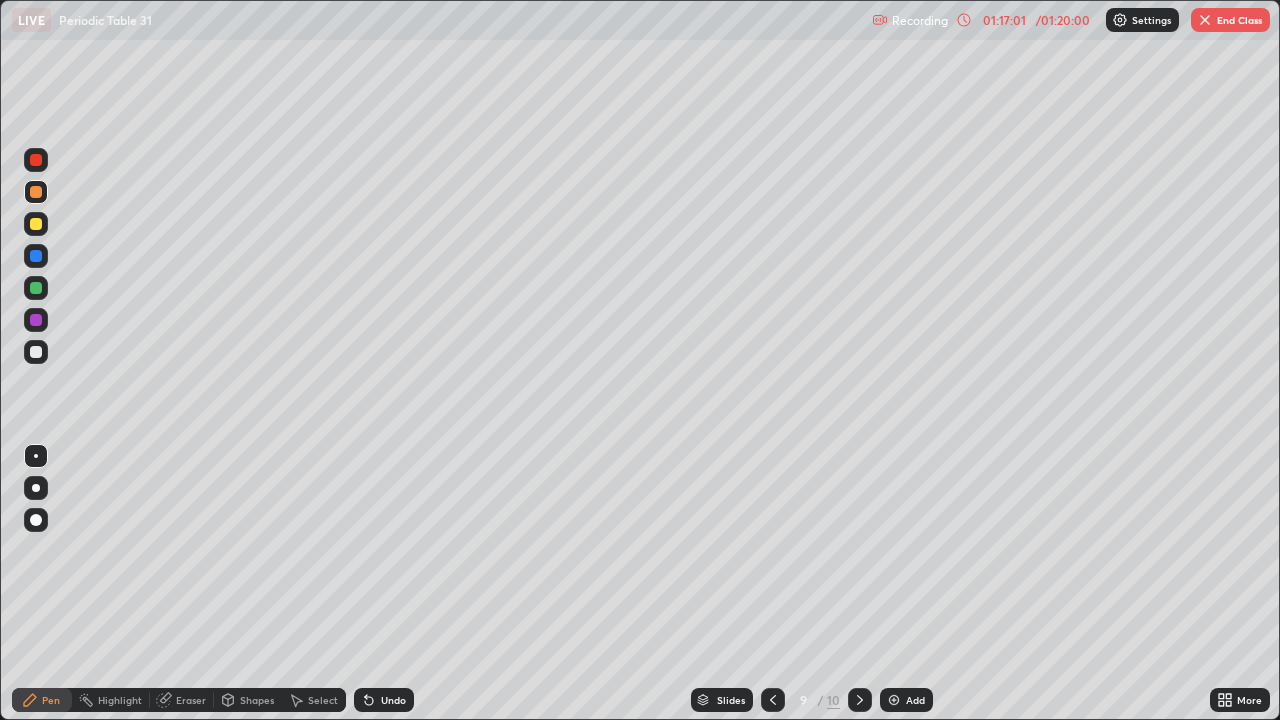 click 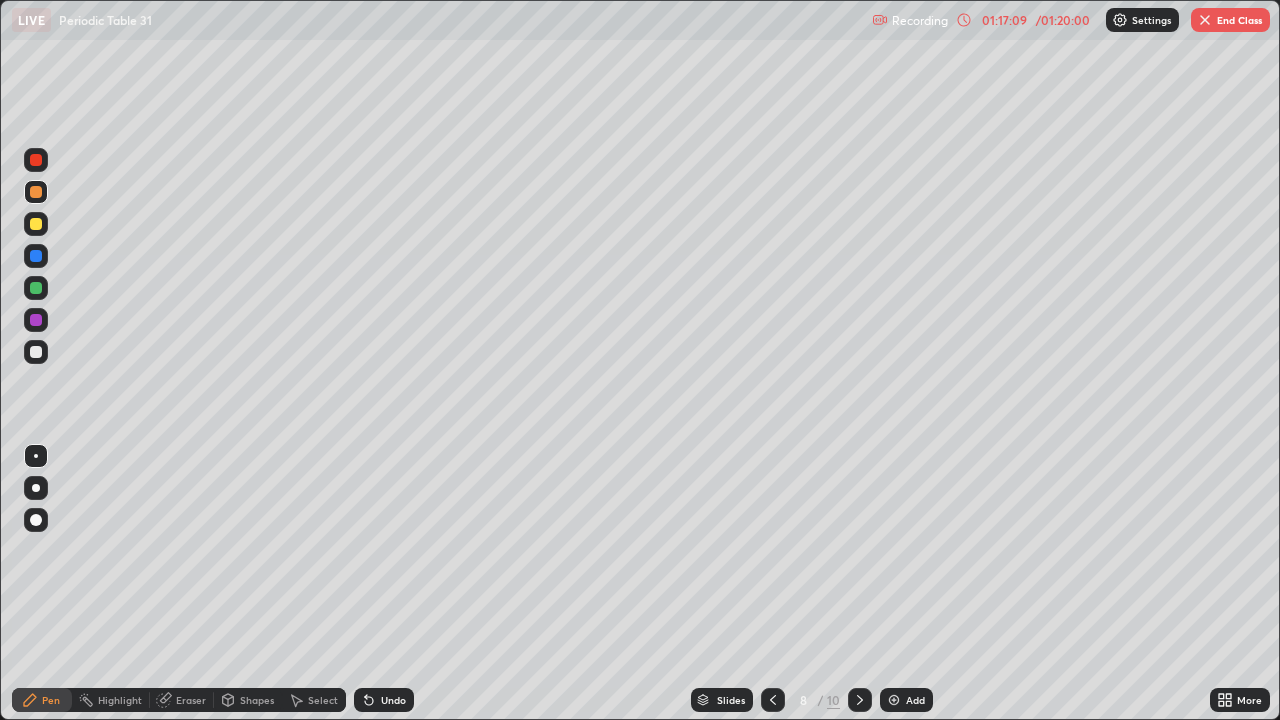click on "End Class" at bounding box center (1230, 20) 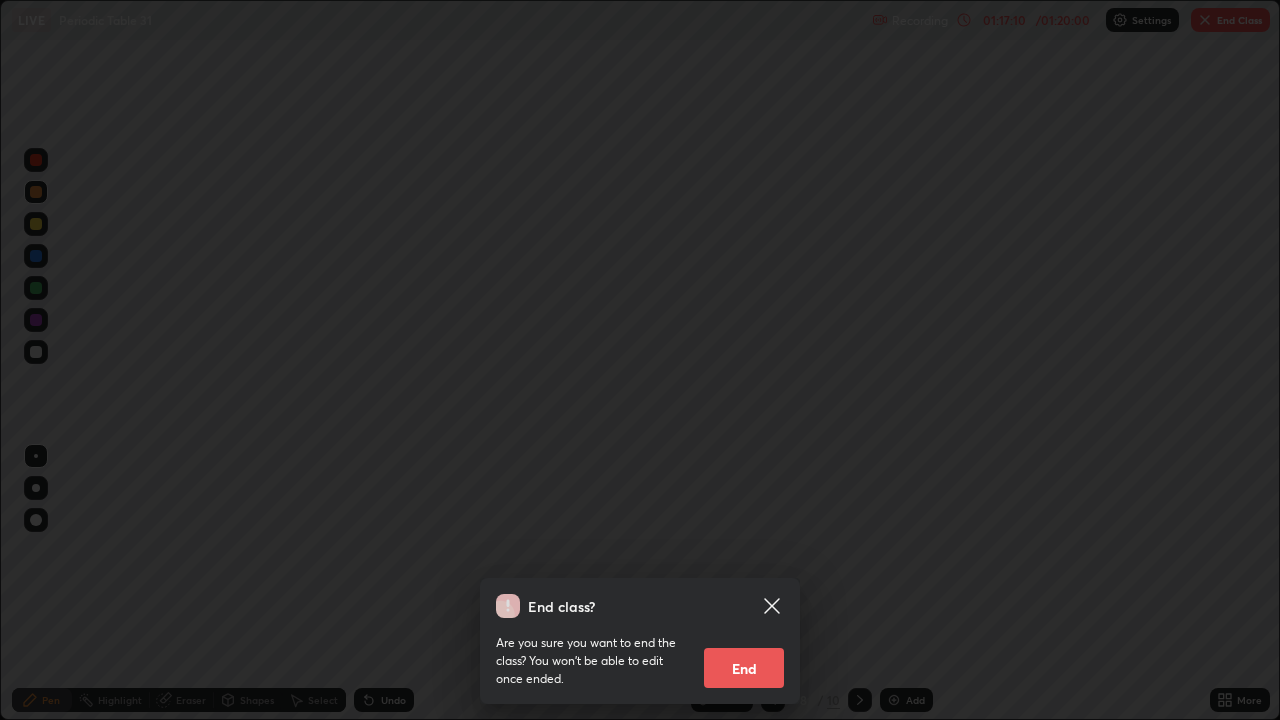 click on "End" at bounding box center [744, 668] 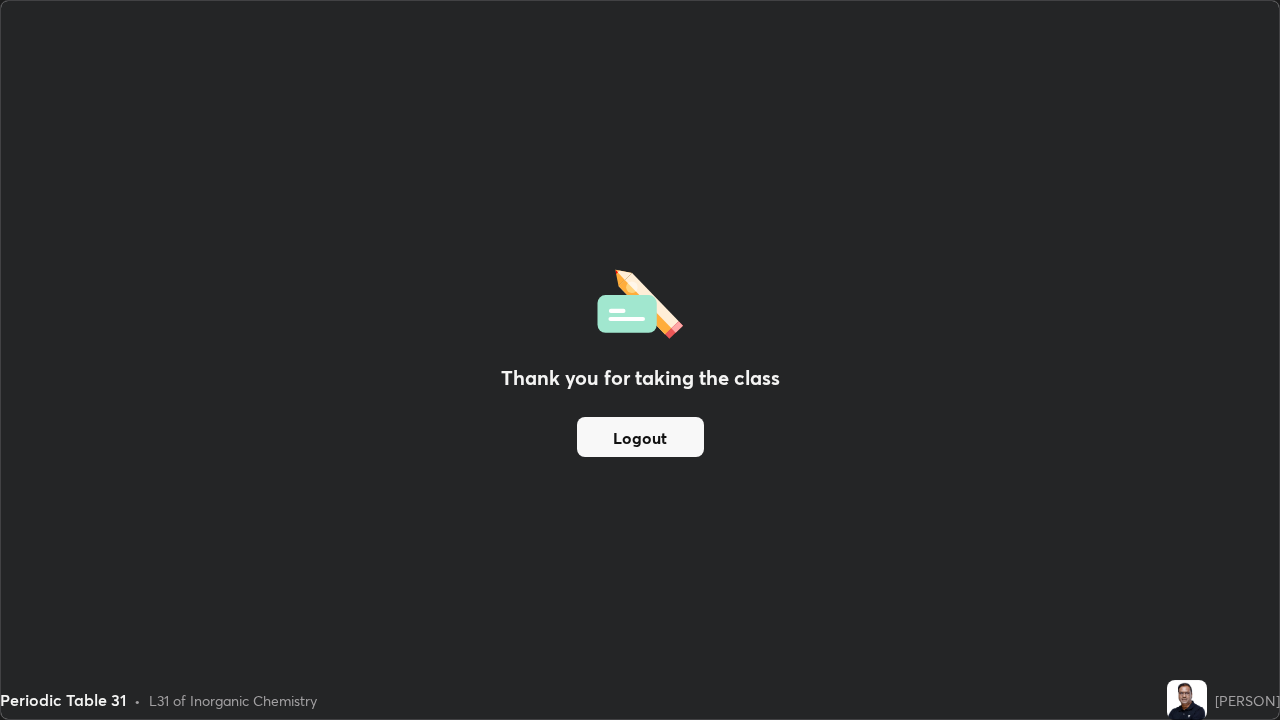 click on "Logout" at bounding box center (640, 437) 